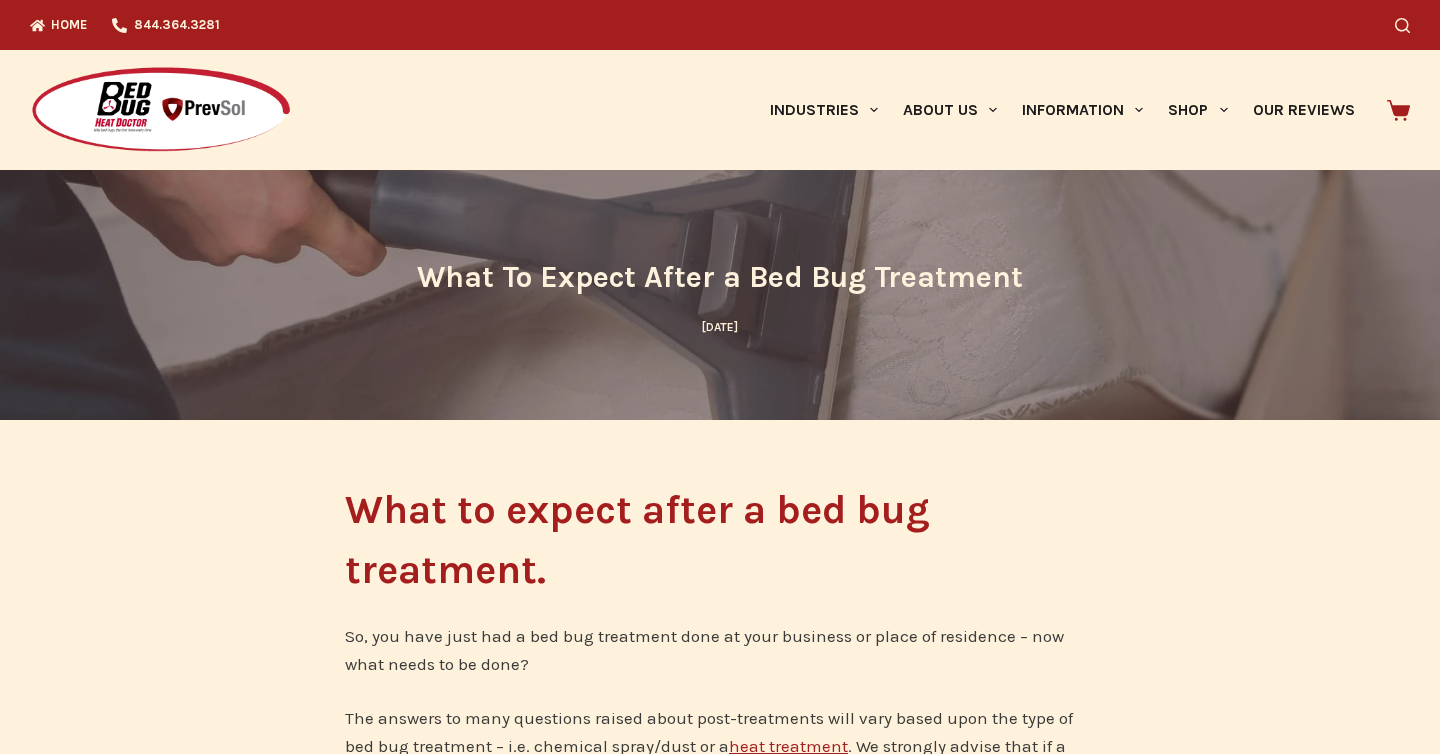 scroll, scrollTop: 0, scrollLeft: 0, axis: both 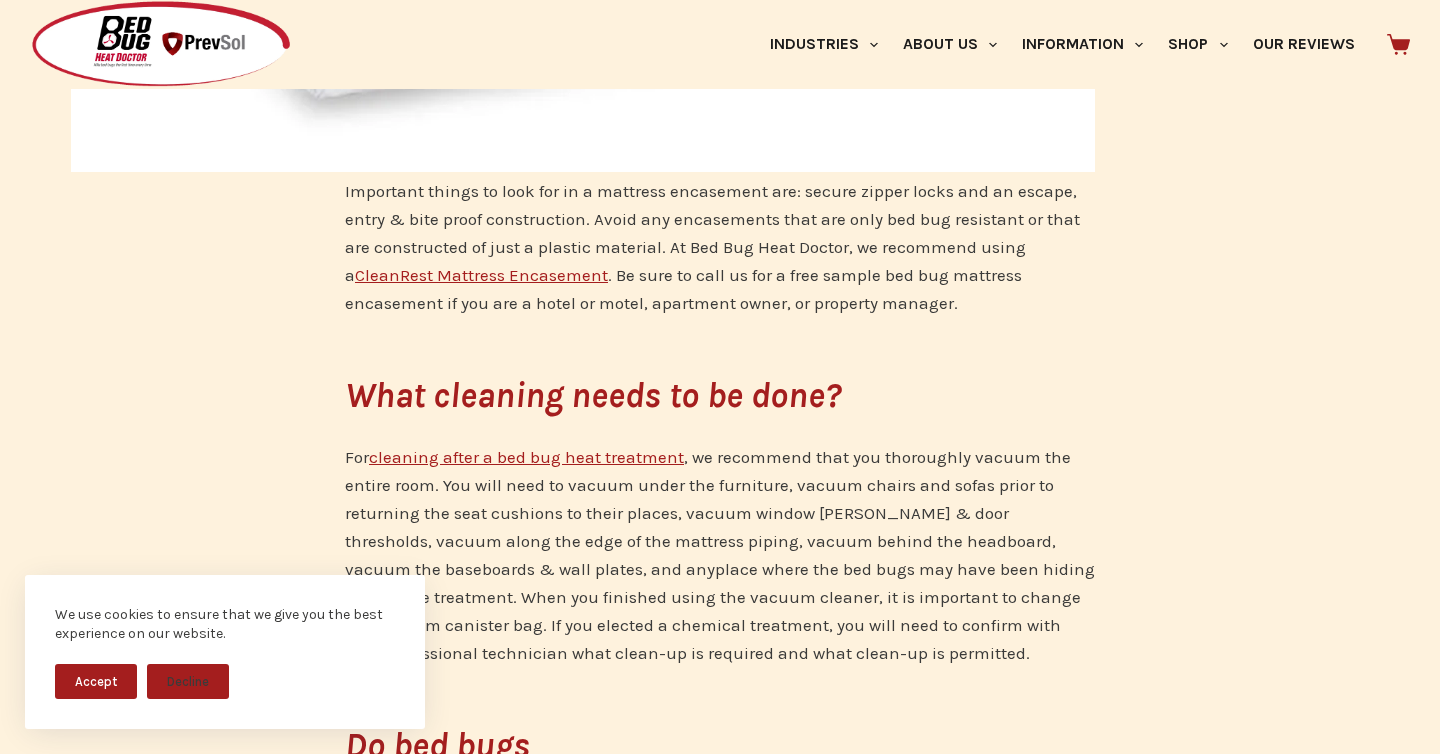 click on "CleanRest Mattress Encasement" at bounding box center [481, 275] 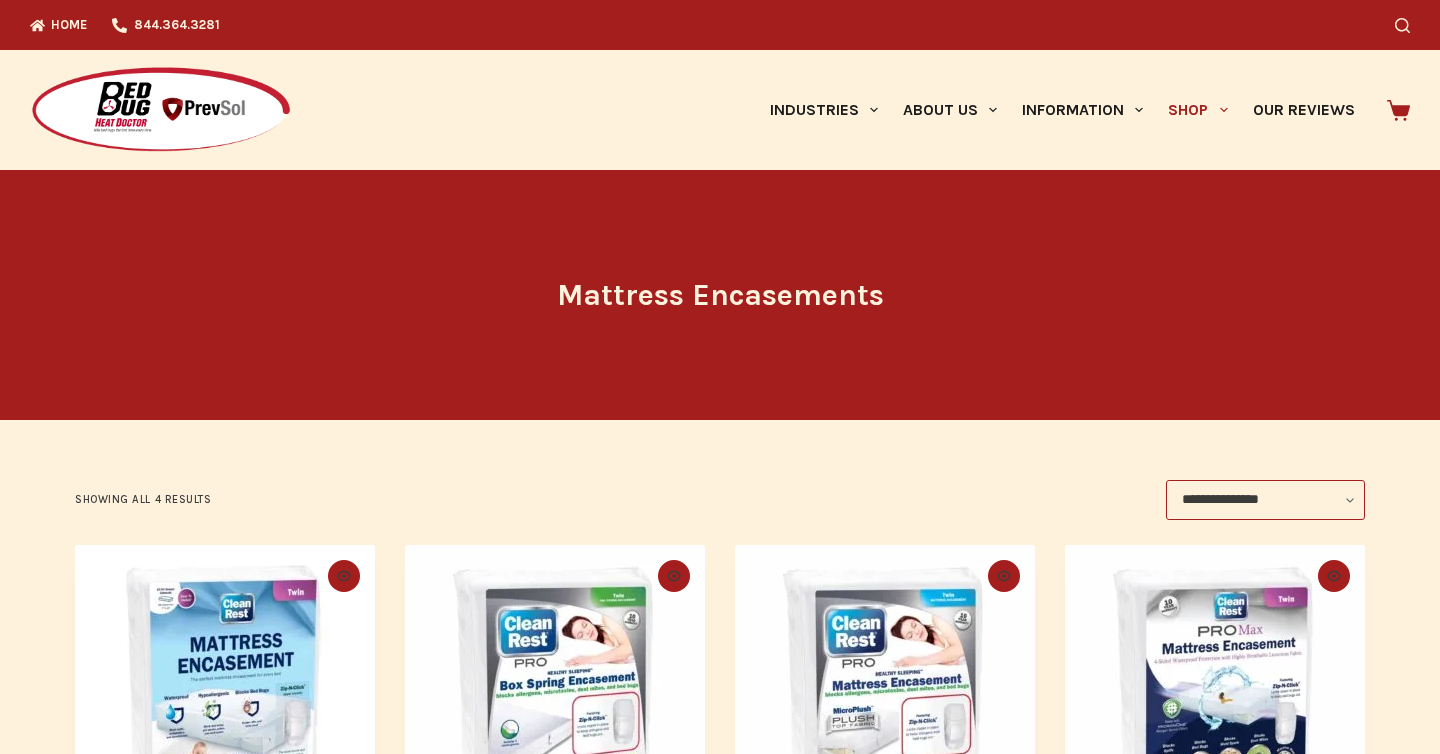 scroll, scrollTop: 0, scrollLeft: 0, axis: both 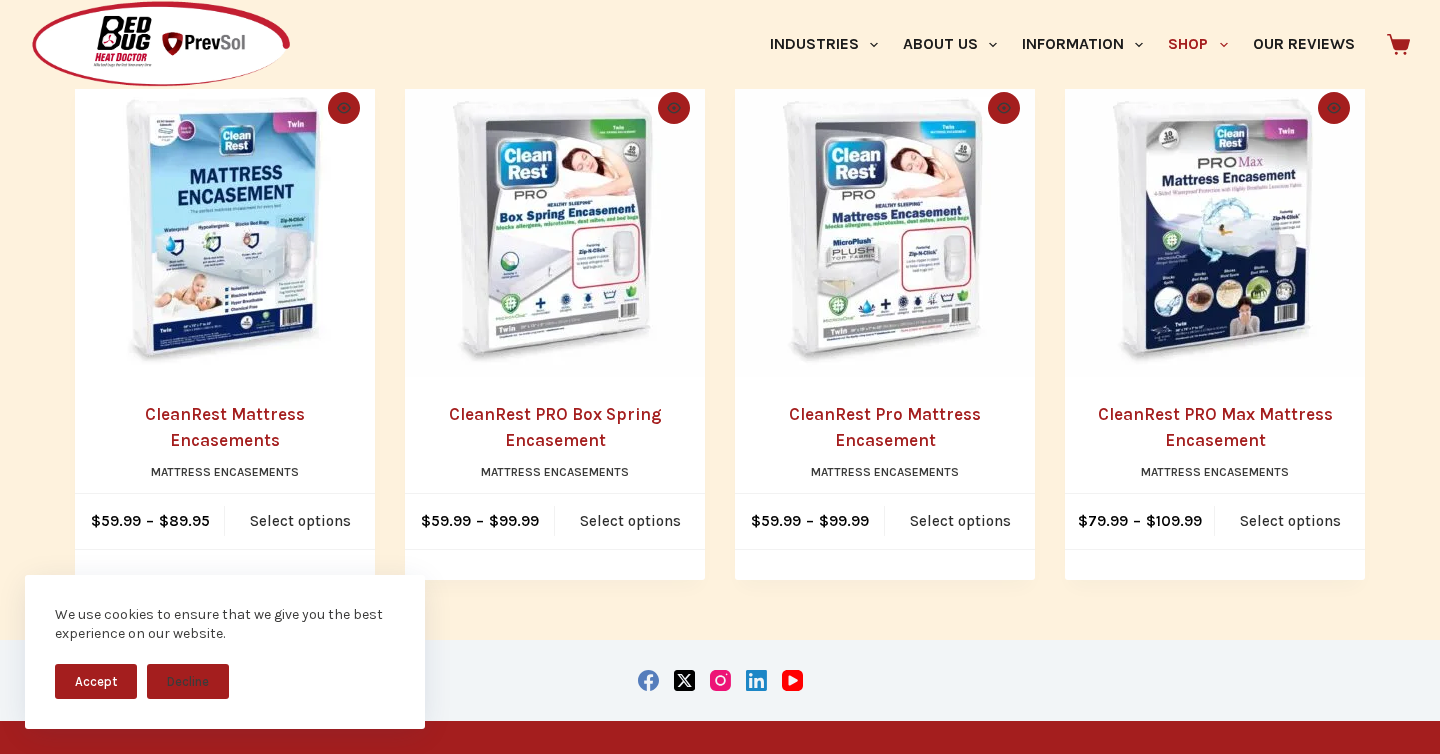 click on "CleanRest Mattress Encasements" at bounding box center [225, 427] 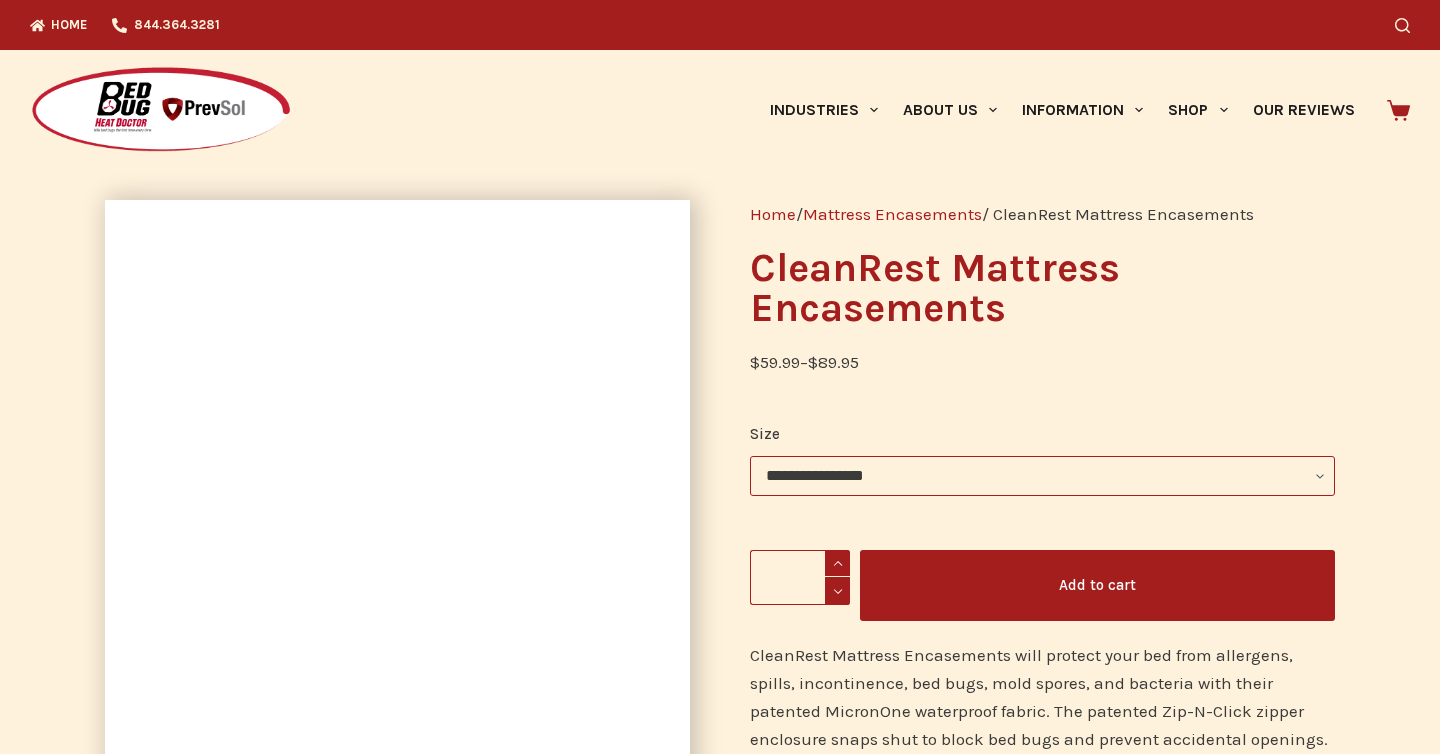 scroll, scrollTop: 0, scrollLeft: 0, axis: both 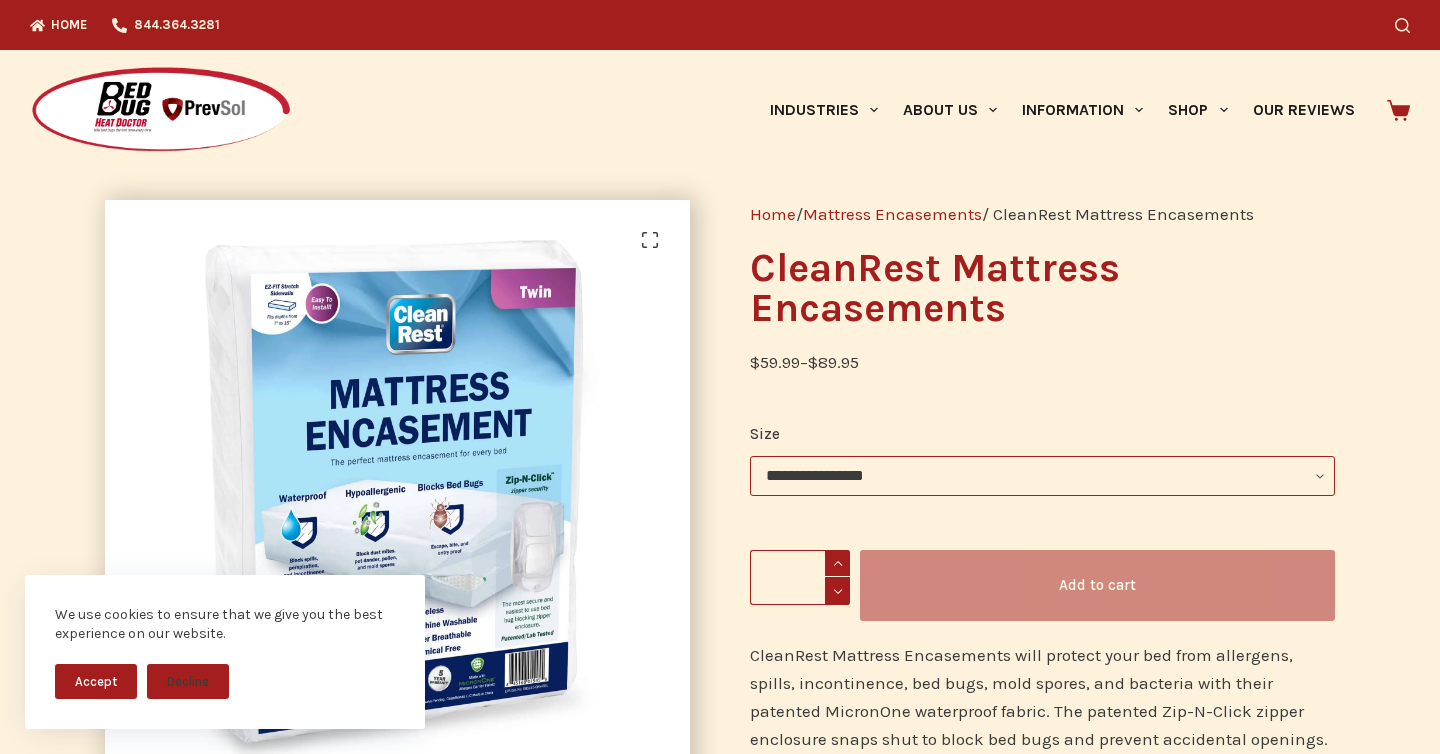 click on "**********" 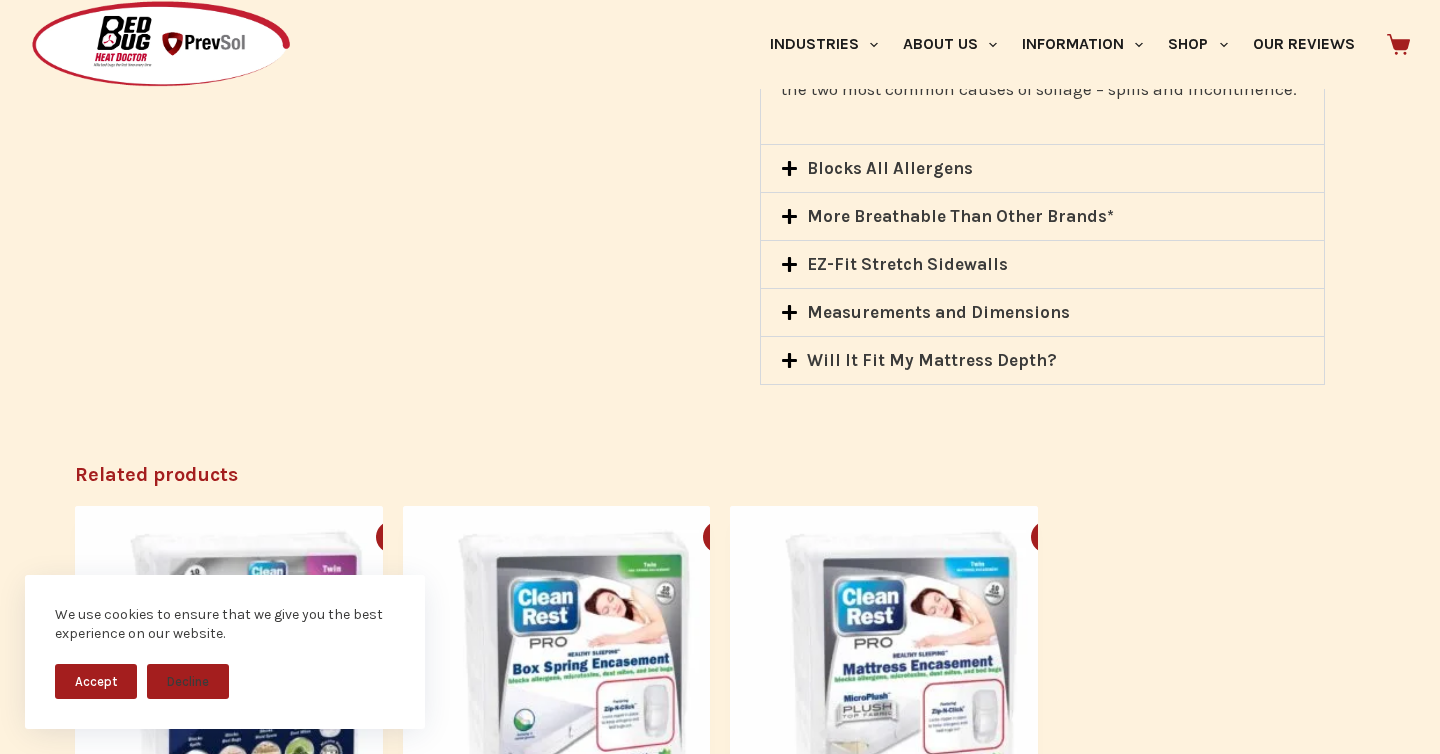 scroll, scrollTop: 1252, scrollLeft: 0, axis: vertical 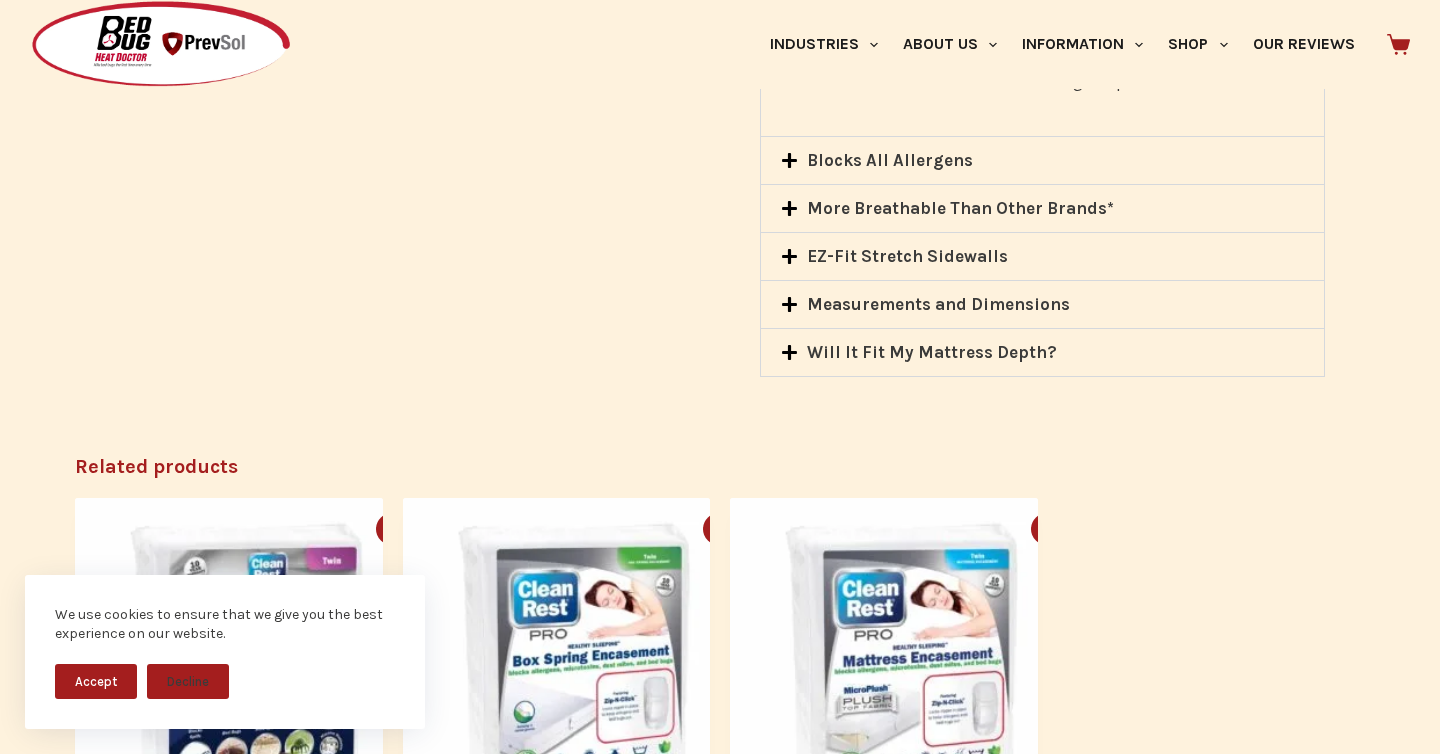 click on "Will It Fit My Mattress Depth?" at bounding box center (932, 352) 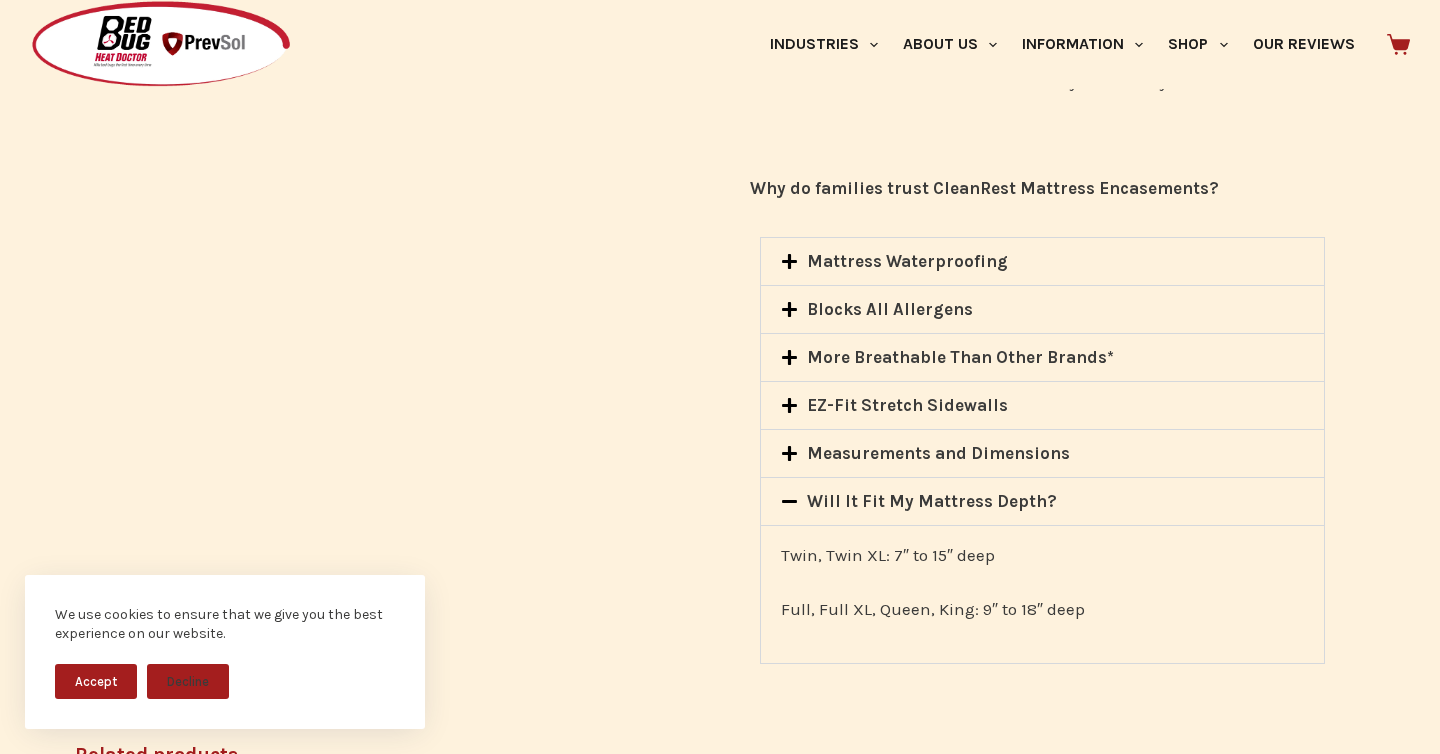 scroll, scrollTop: 984, scrollLeft: 0, axis: vertical 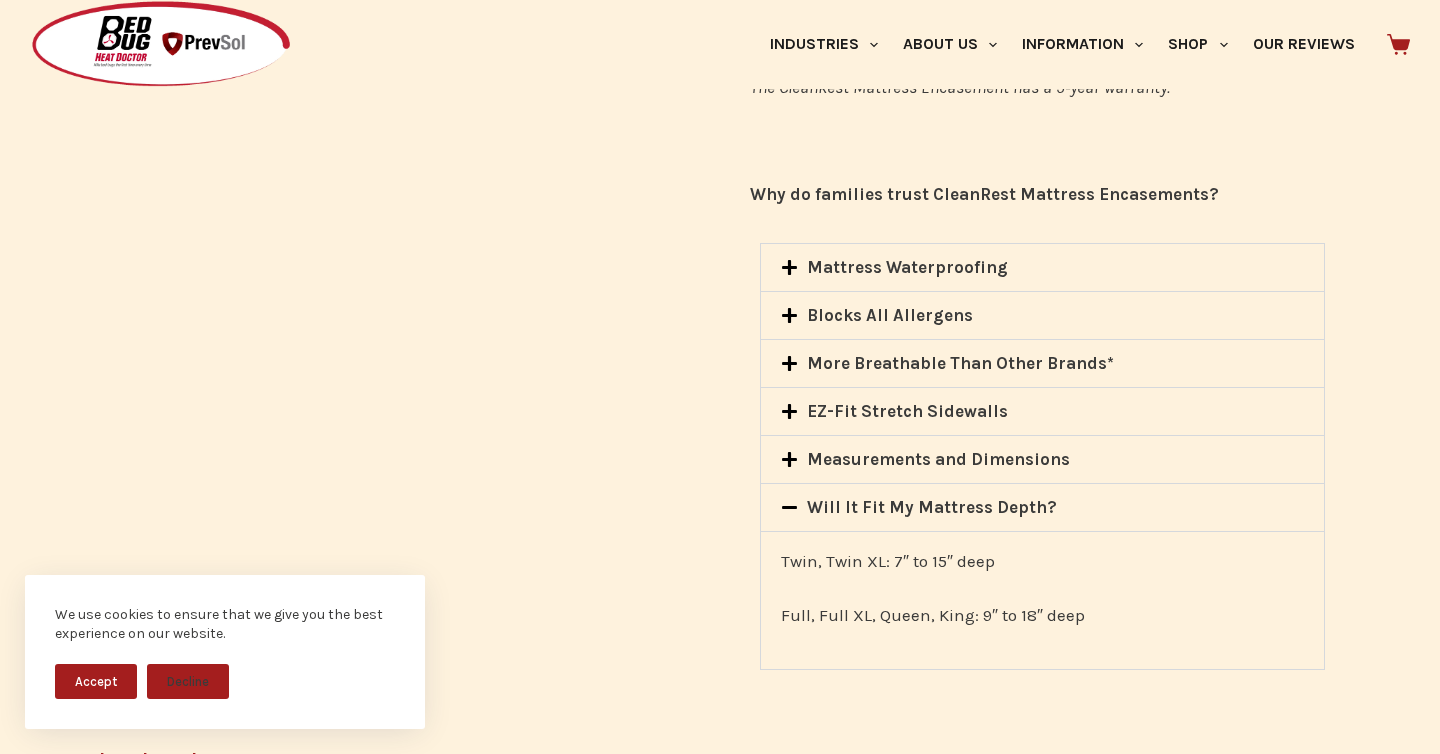 click on "EZ-Fit Stretch Sidewalls" at bounding box center [907, 411] 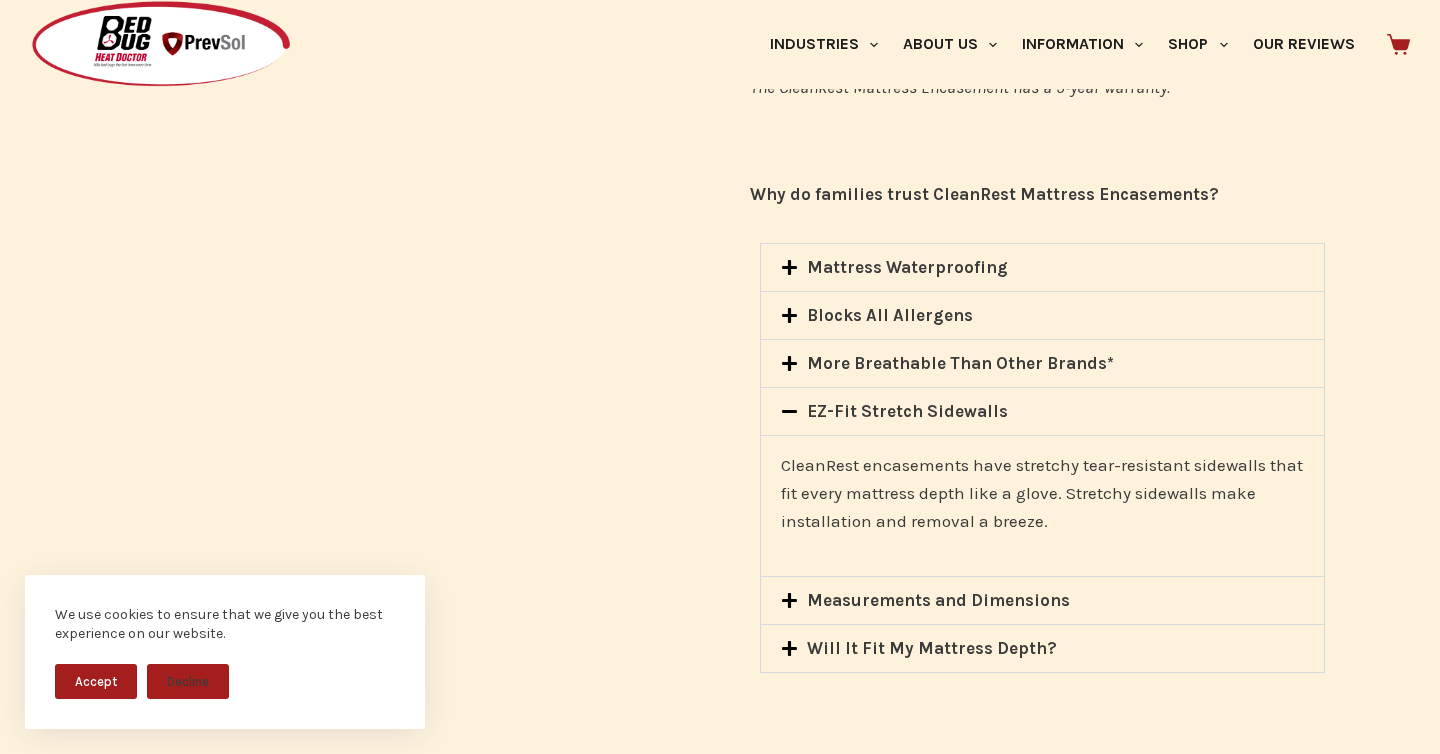 click on "Measurements and Dimensions" at bounding box center [938, 600] 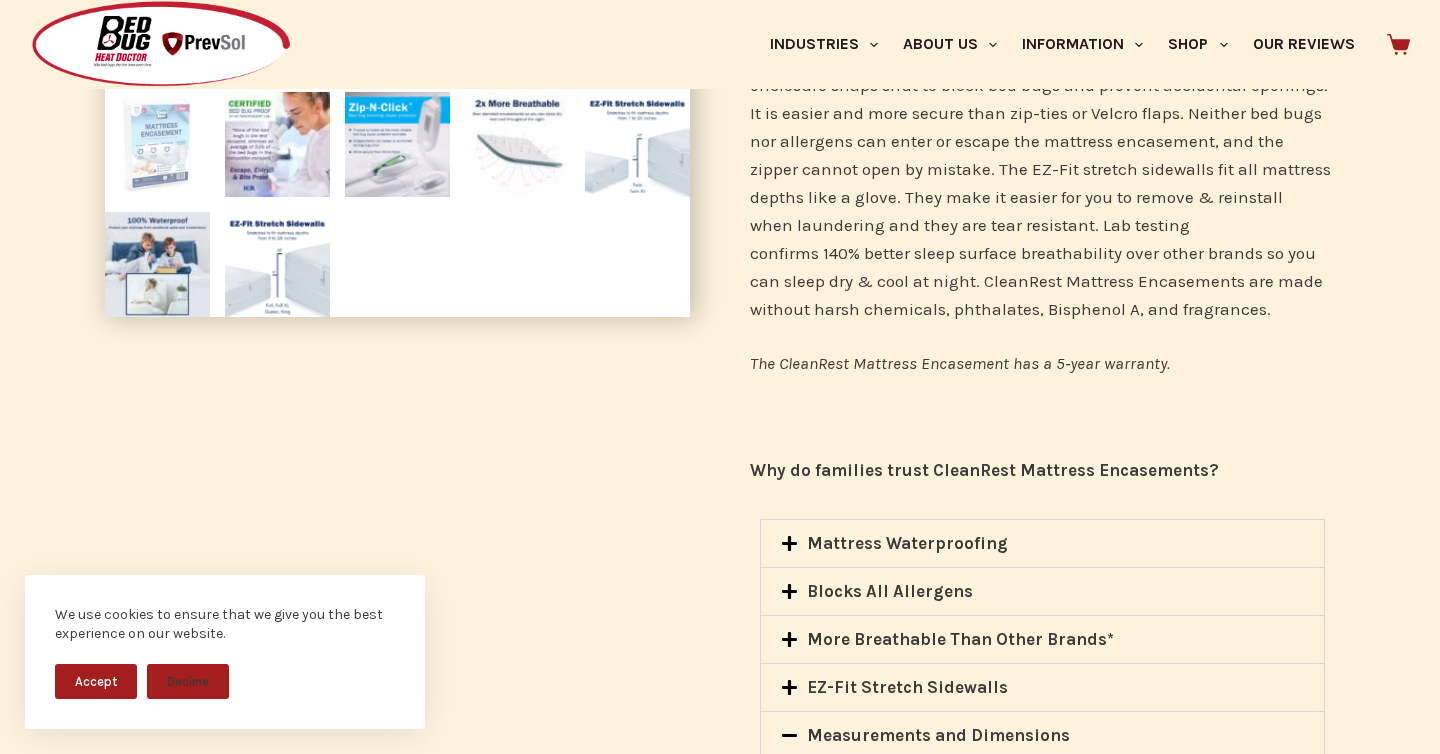 scroll, scrollTop: 715, scrollLeft: 0, axis: vertical 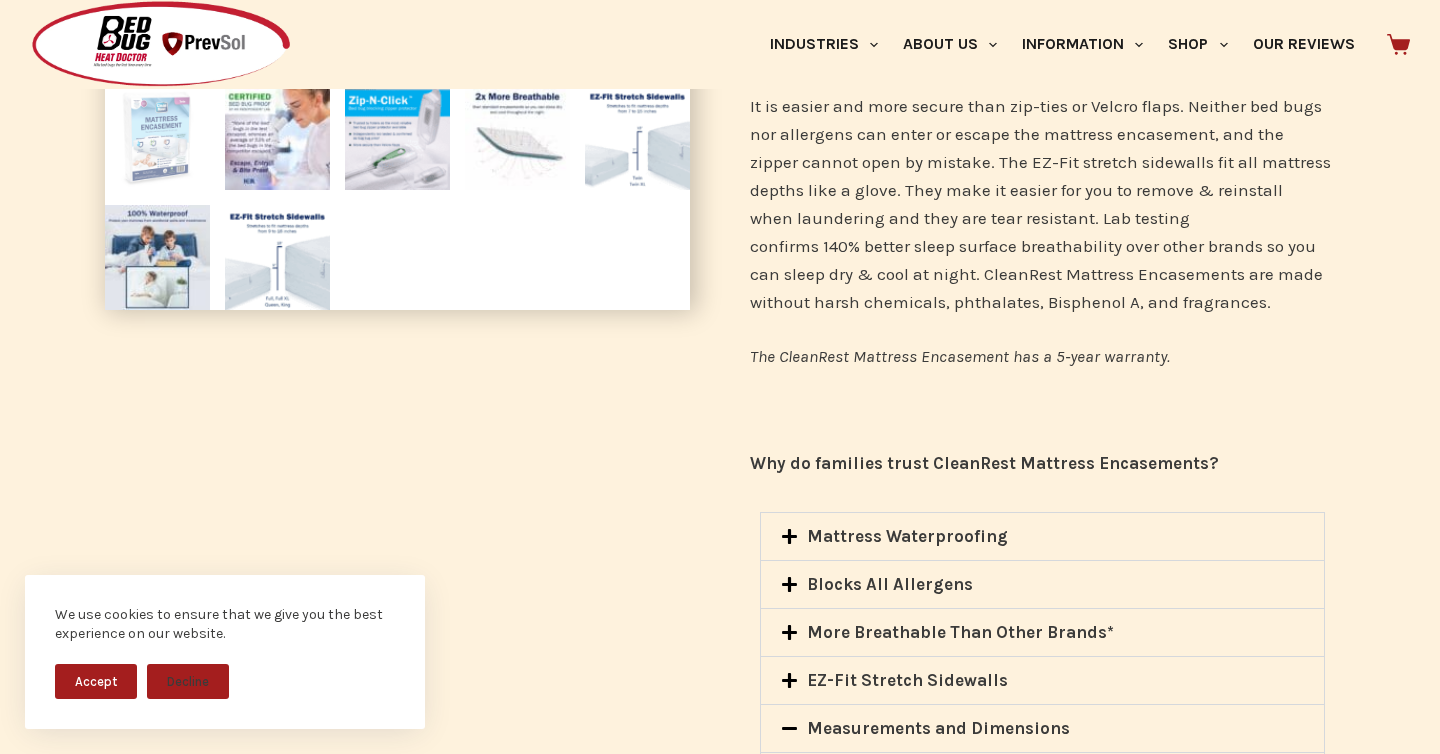 click on "Mattress Waterproofing" at bounding box center [907, 536] 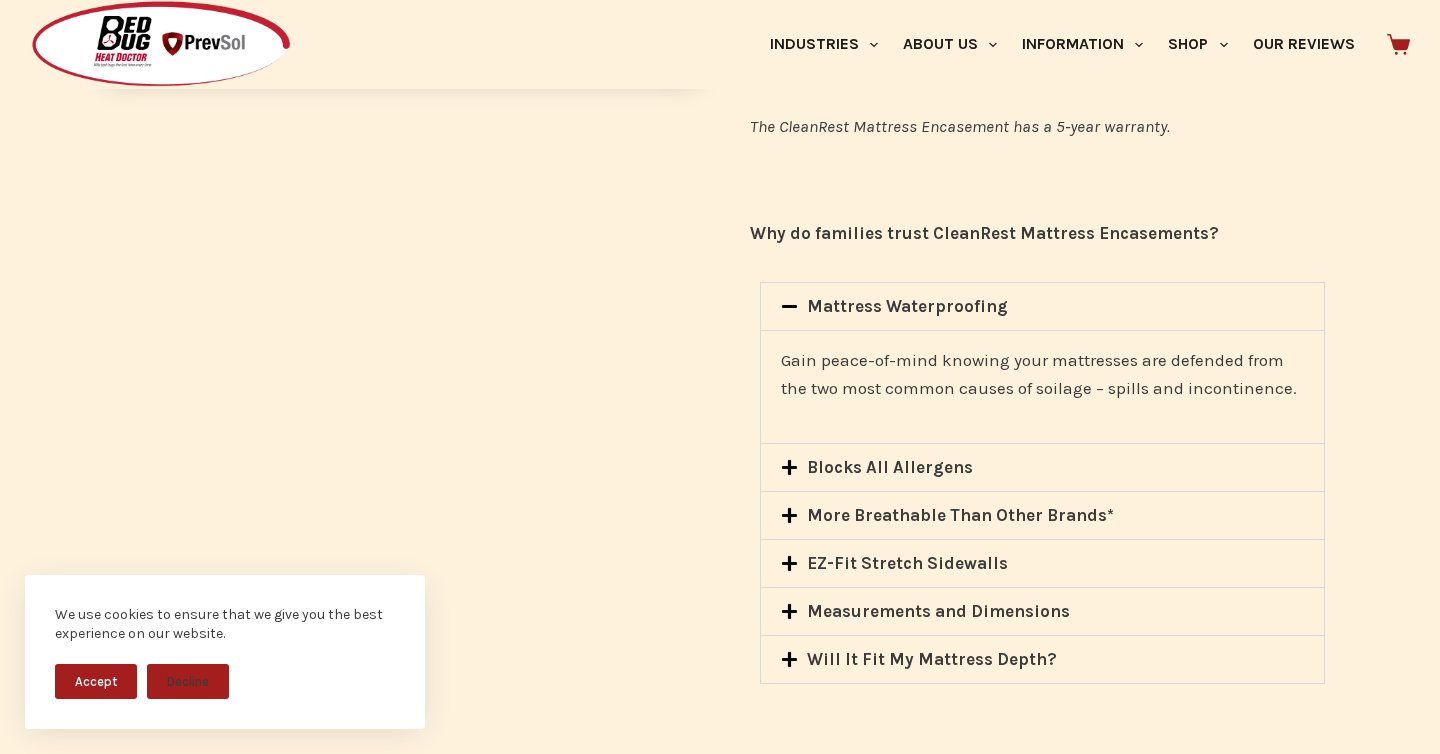 scroll, scrollTop: 946, scrollLeft: 0, axis: vertical 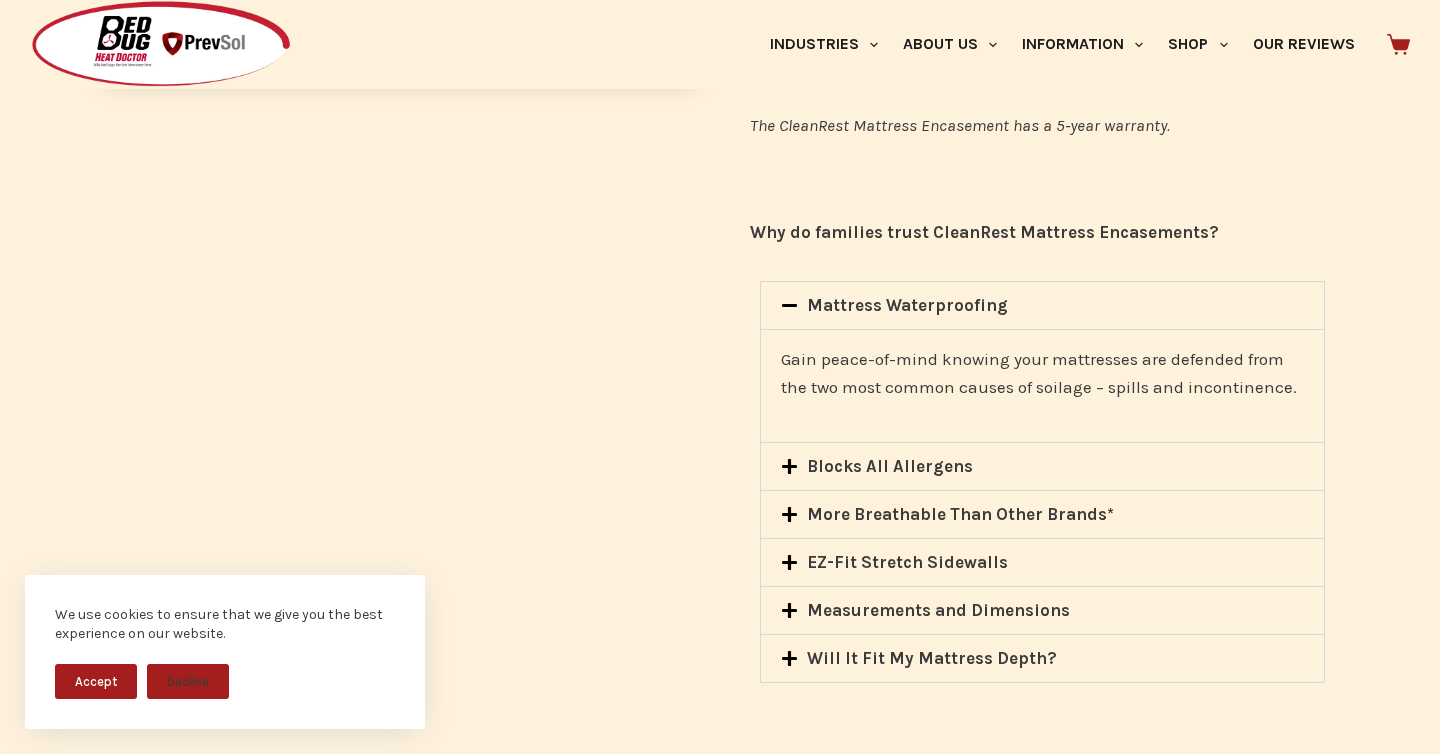 click on "Blocks All Allergens" at bounding box center [890, 466] 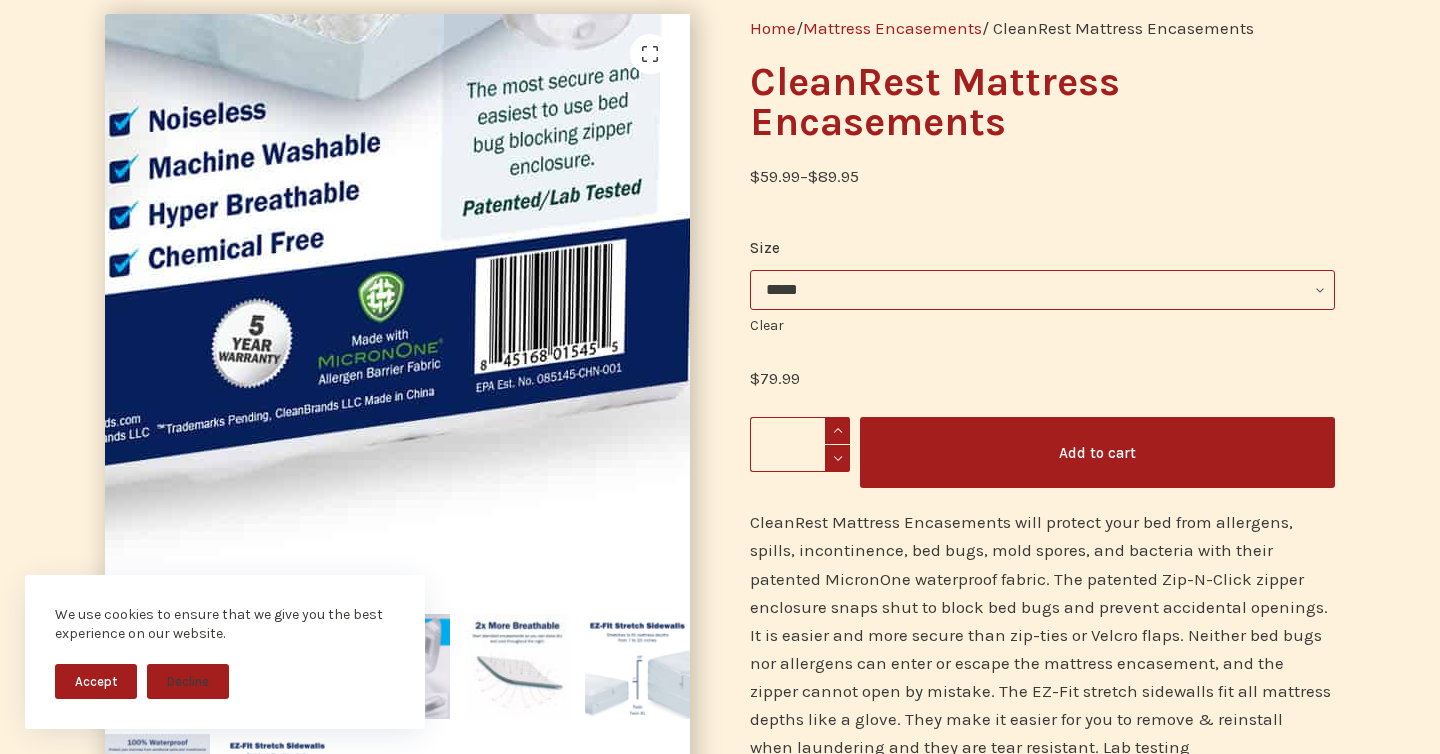 scroll, scrollTop: 160, scrollLeft: 0, axis: vertical 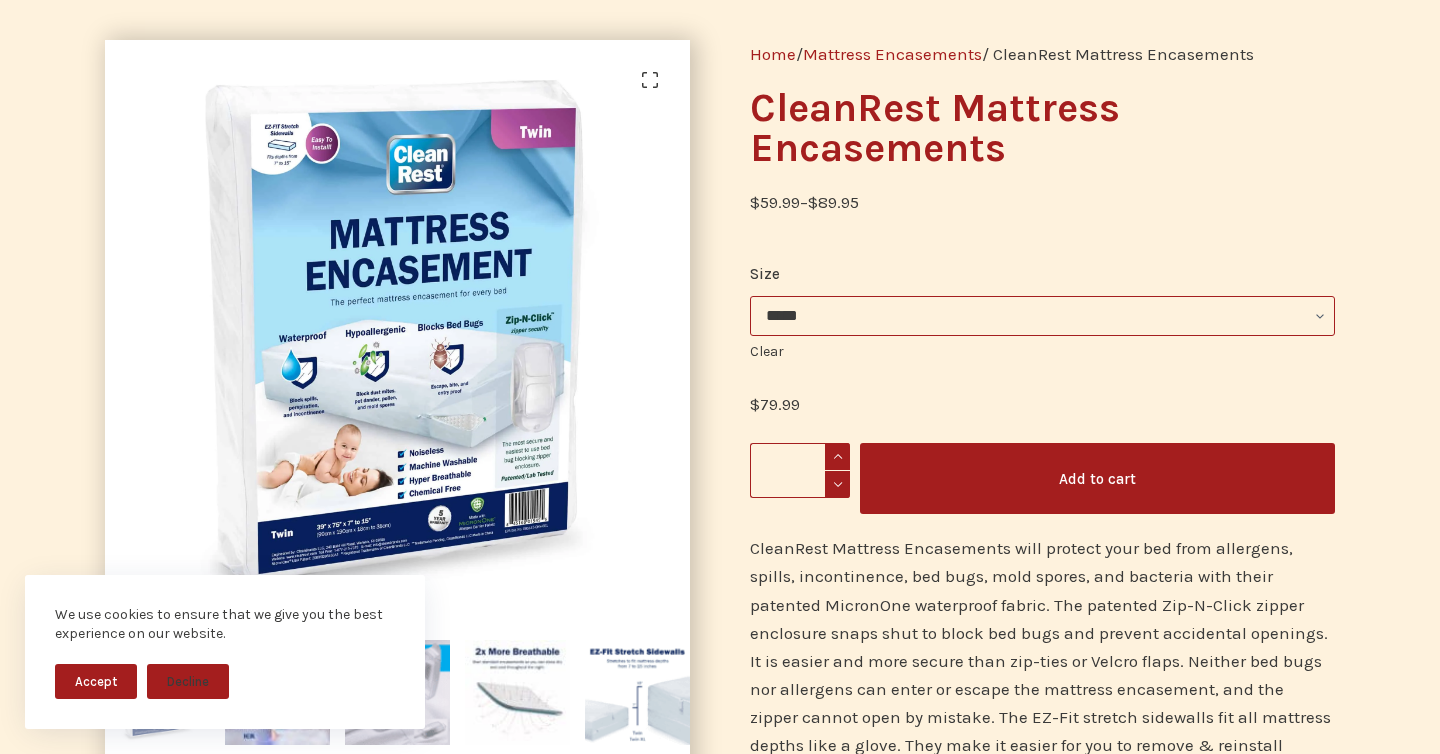 click on "**********" 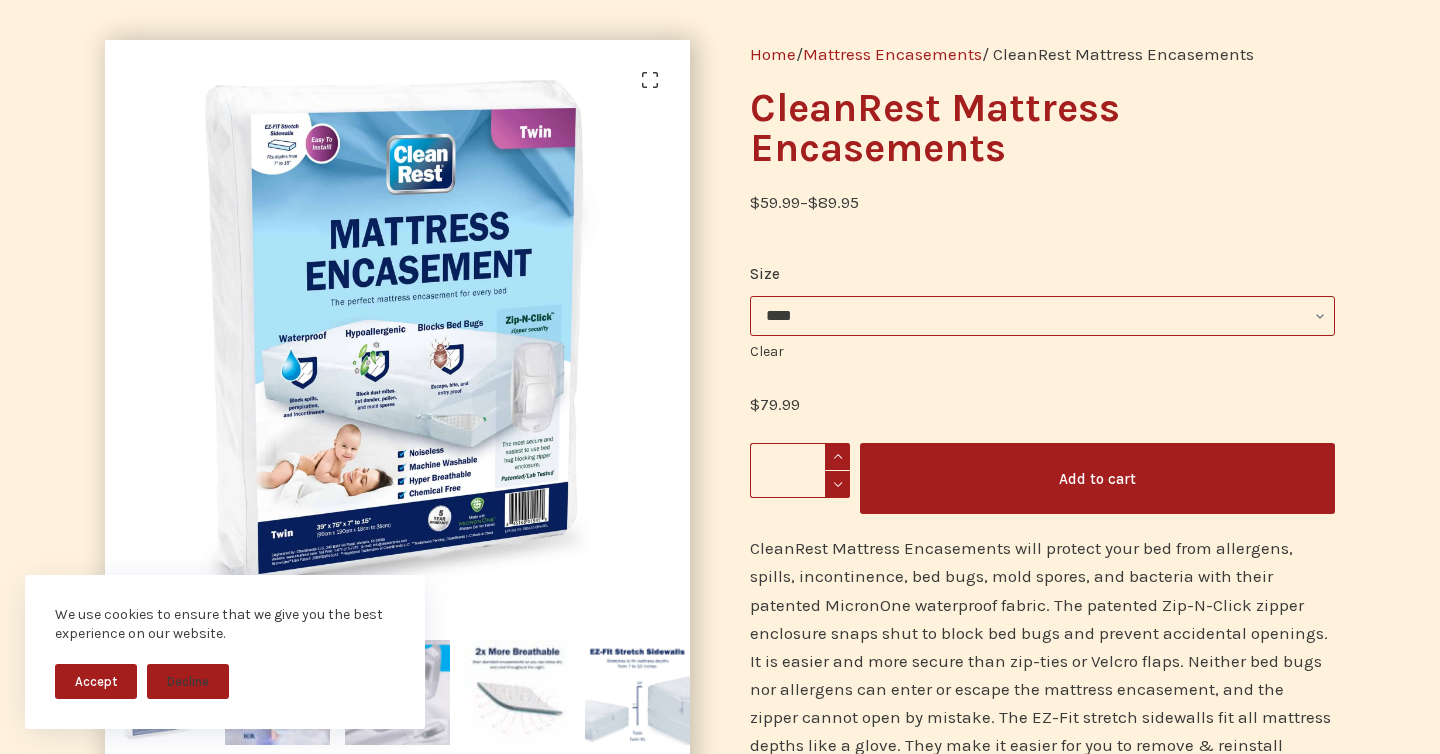 select on "****" 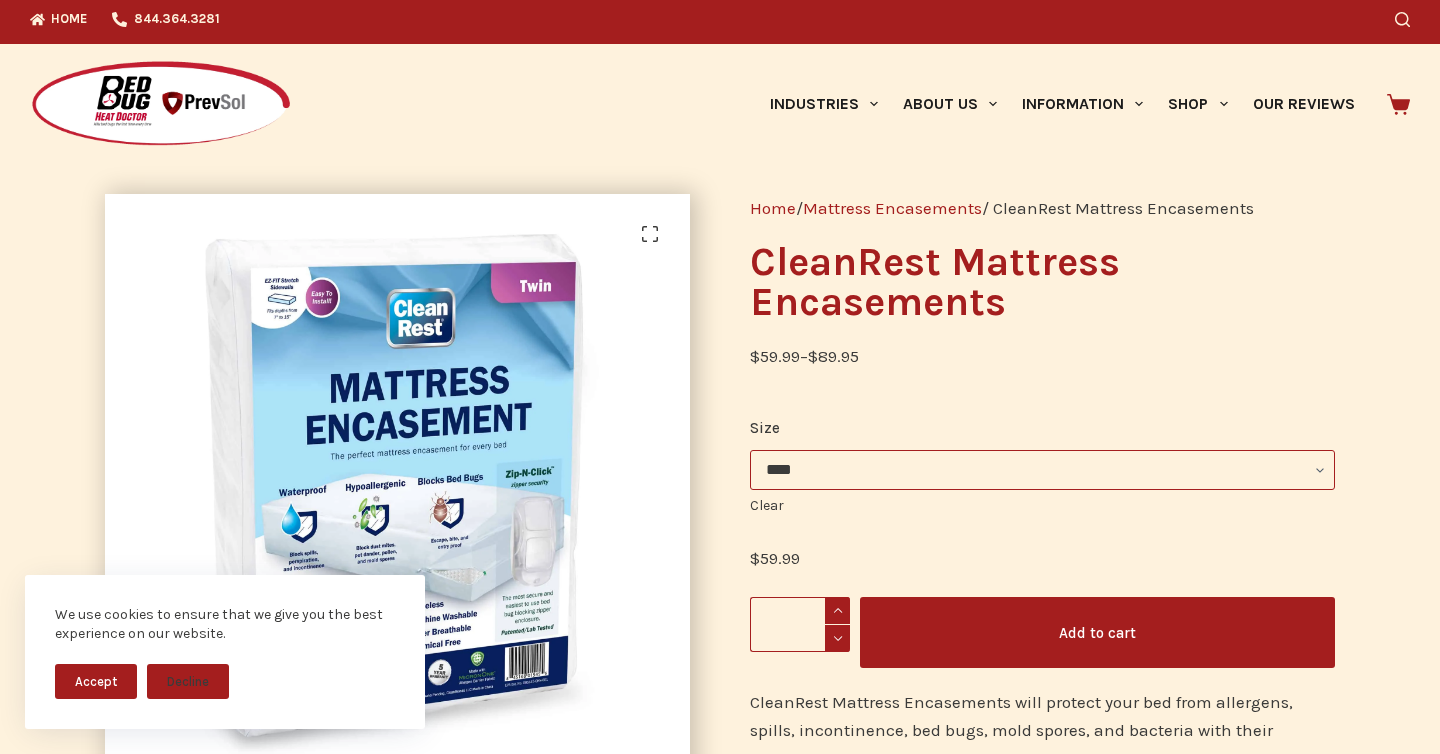 scroll, scrollTop: 0, scrollLeft: 0, axis: both 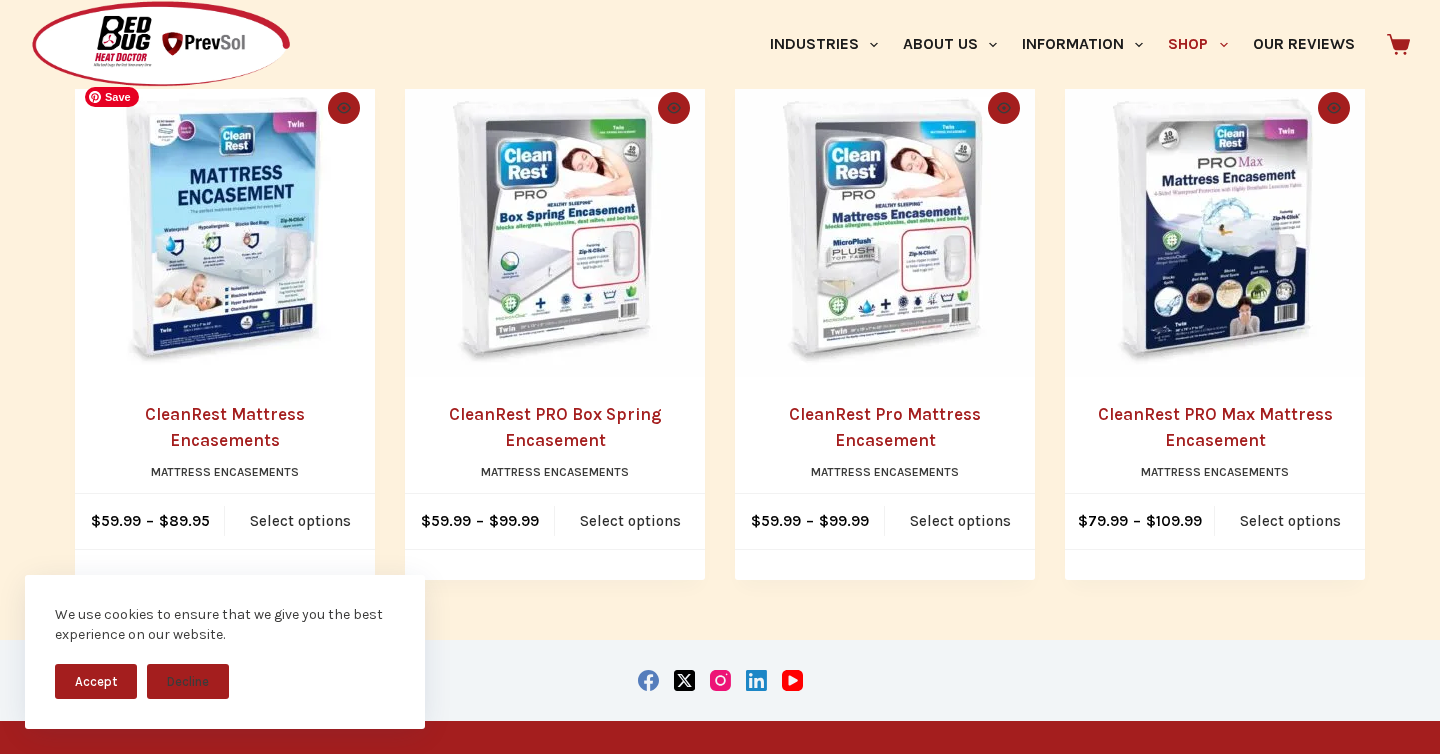 click at bounding box center (225, 227) 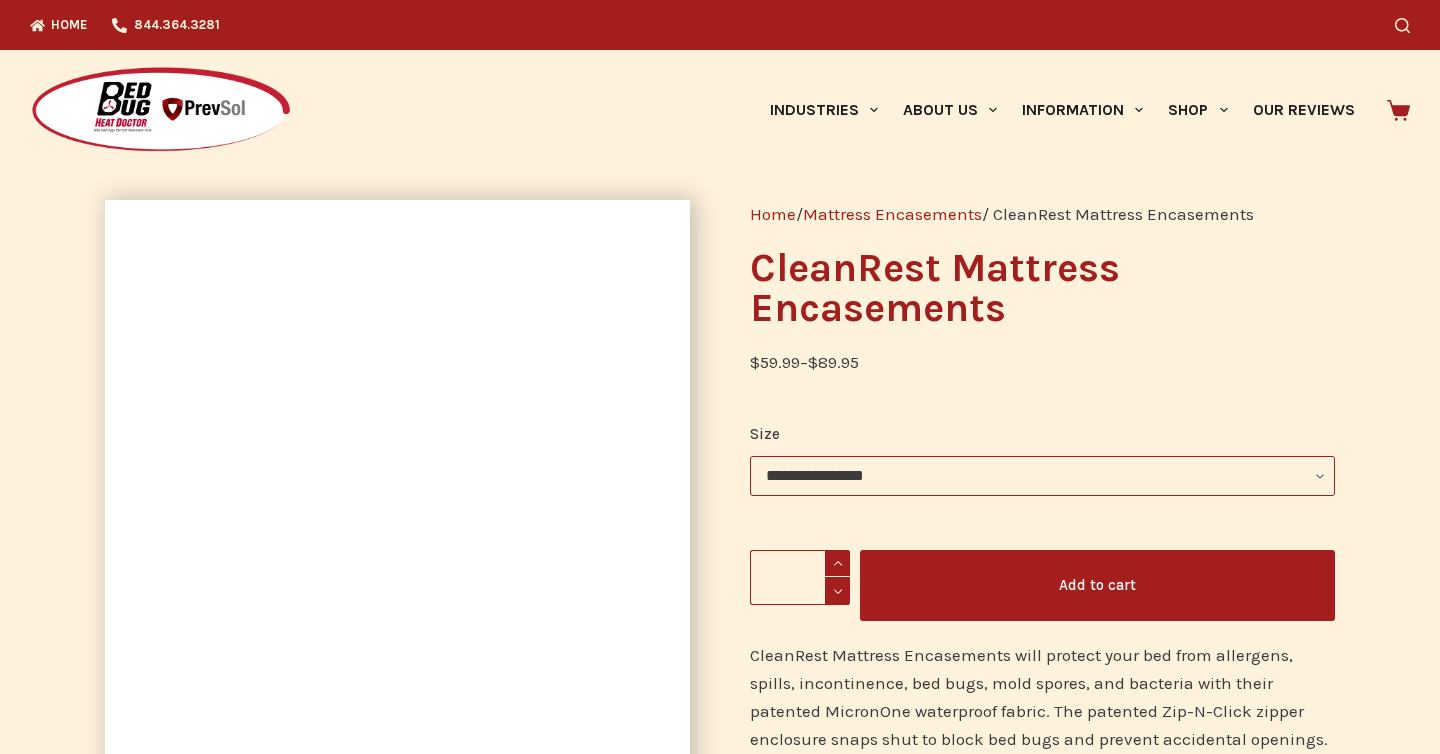 scroll, scrollTop: 0, scrollLeft: 0, axis: both 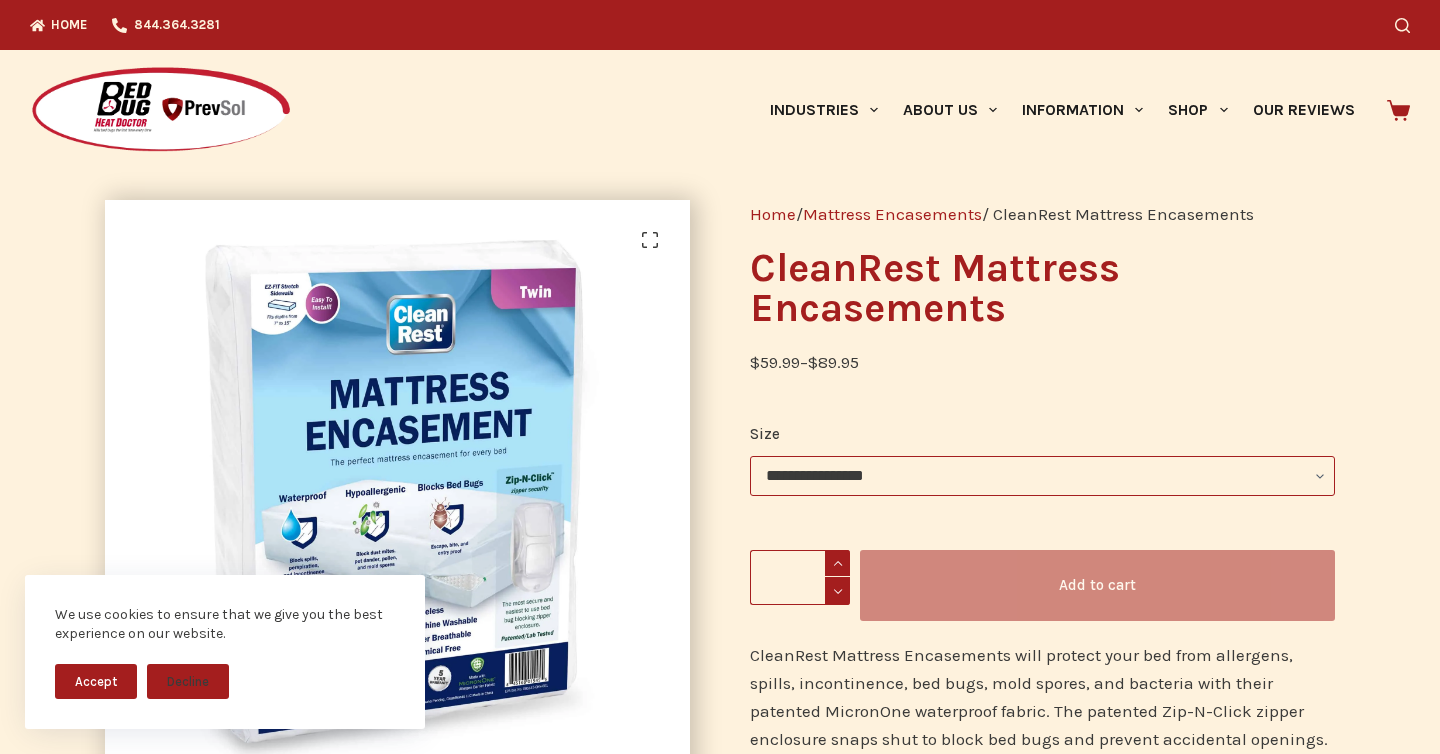 click on "**********" 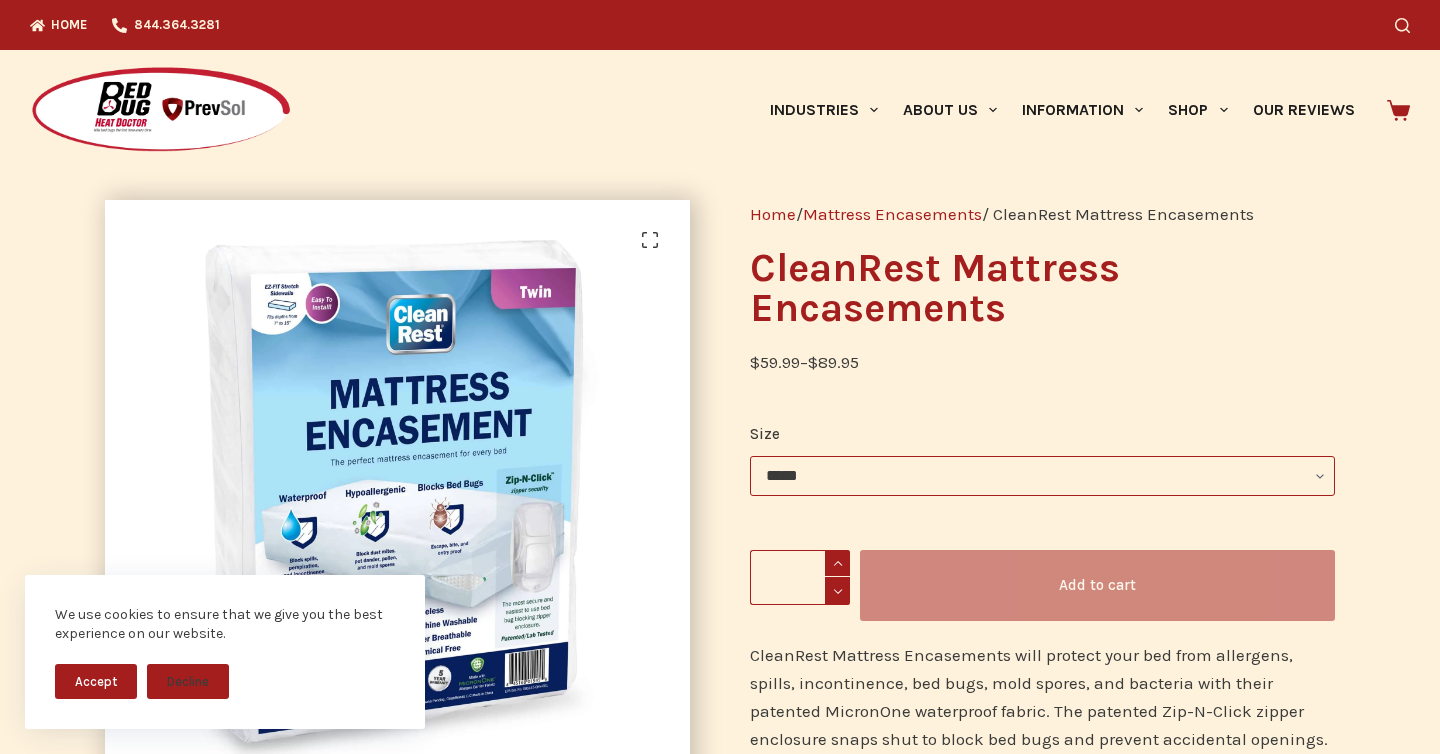 select on "*****" 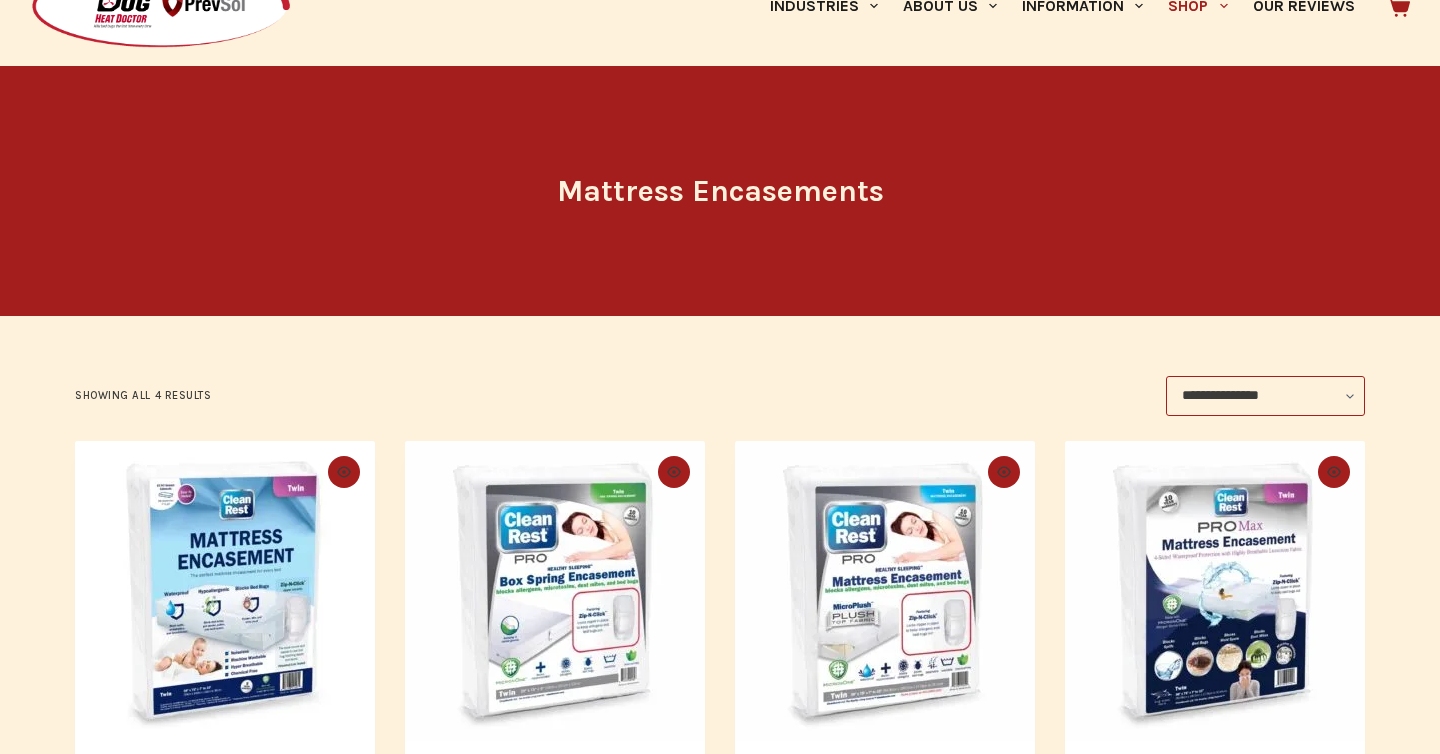 scroll, scrollTop: 0, scrollLeft: 0, axis: both 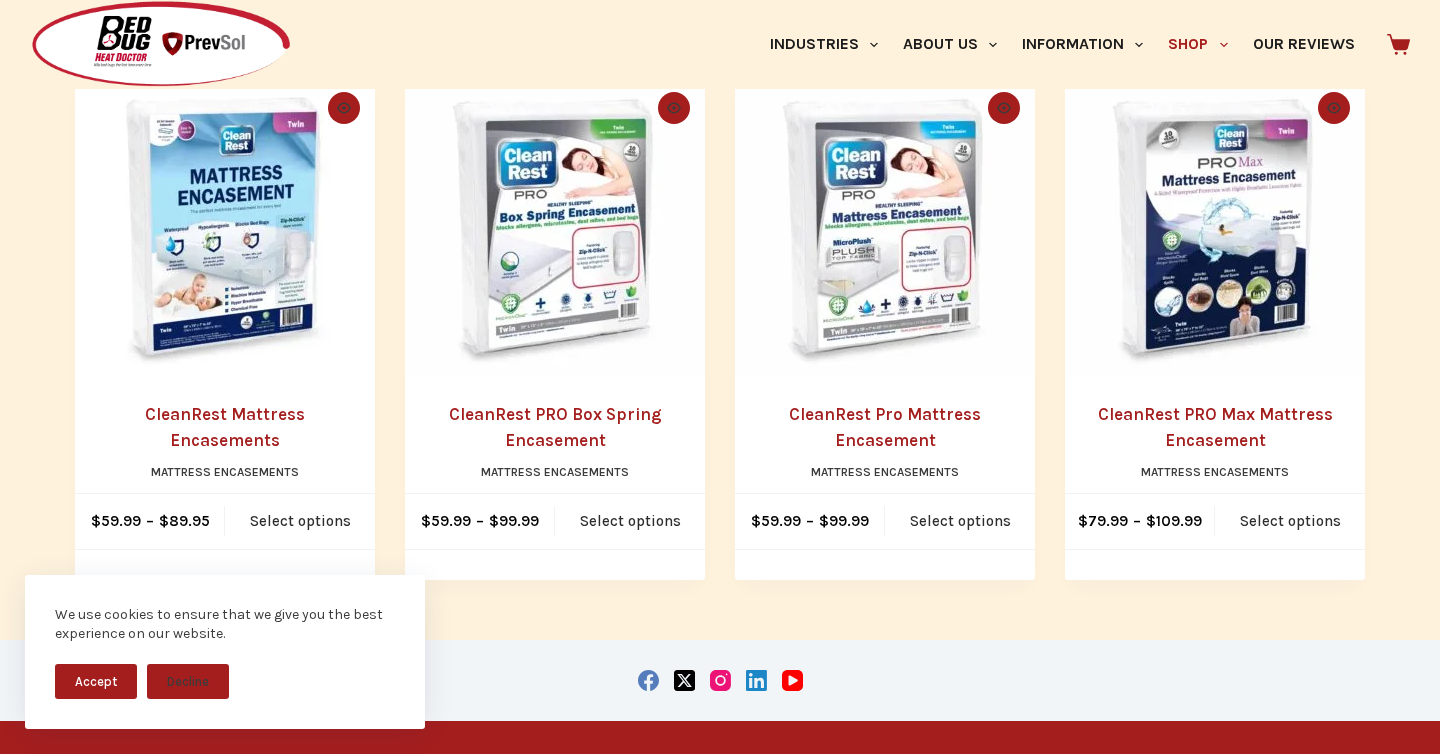 click on "CleanRest PRO Box Spring Encasement" at bounding box center (555, 427) 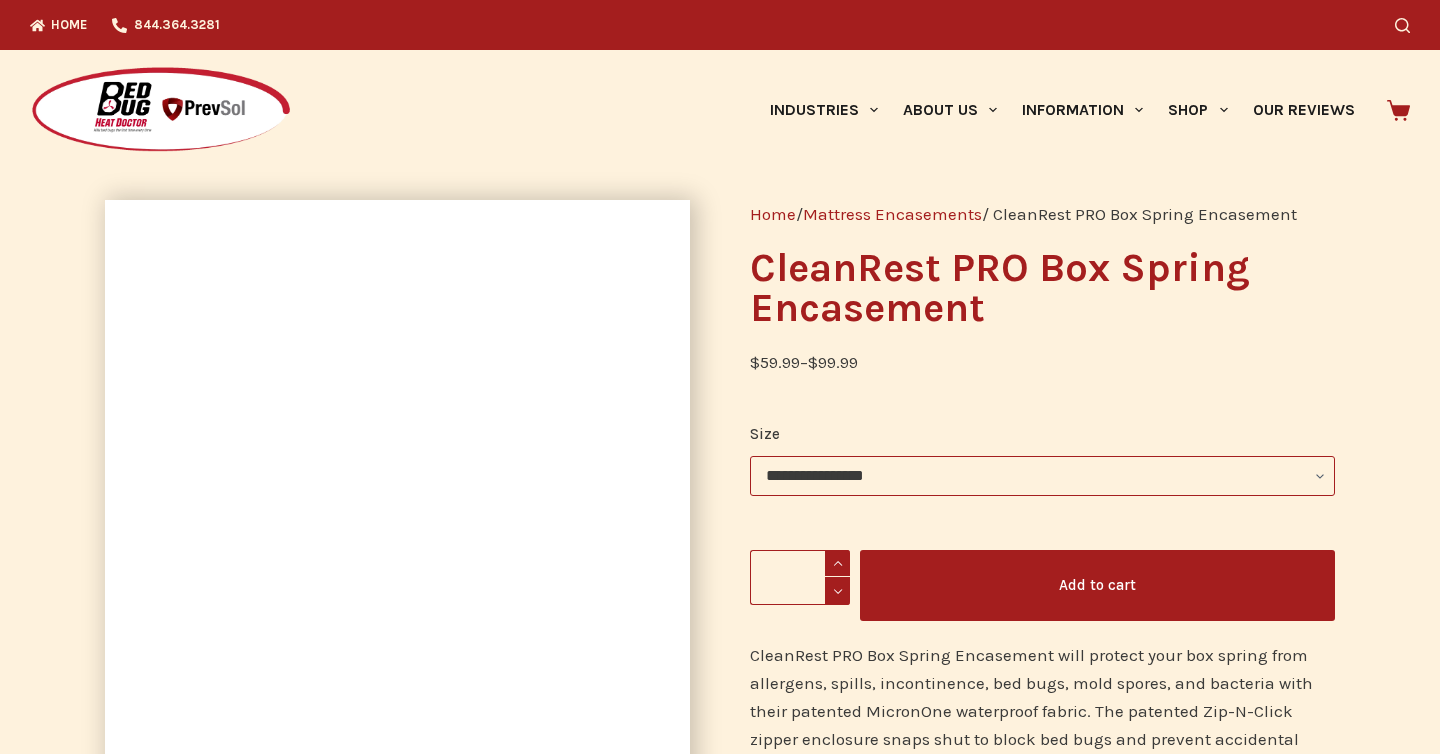 scroll, scrollTop: 0, scrollLeft: 0, axis: both 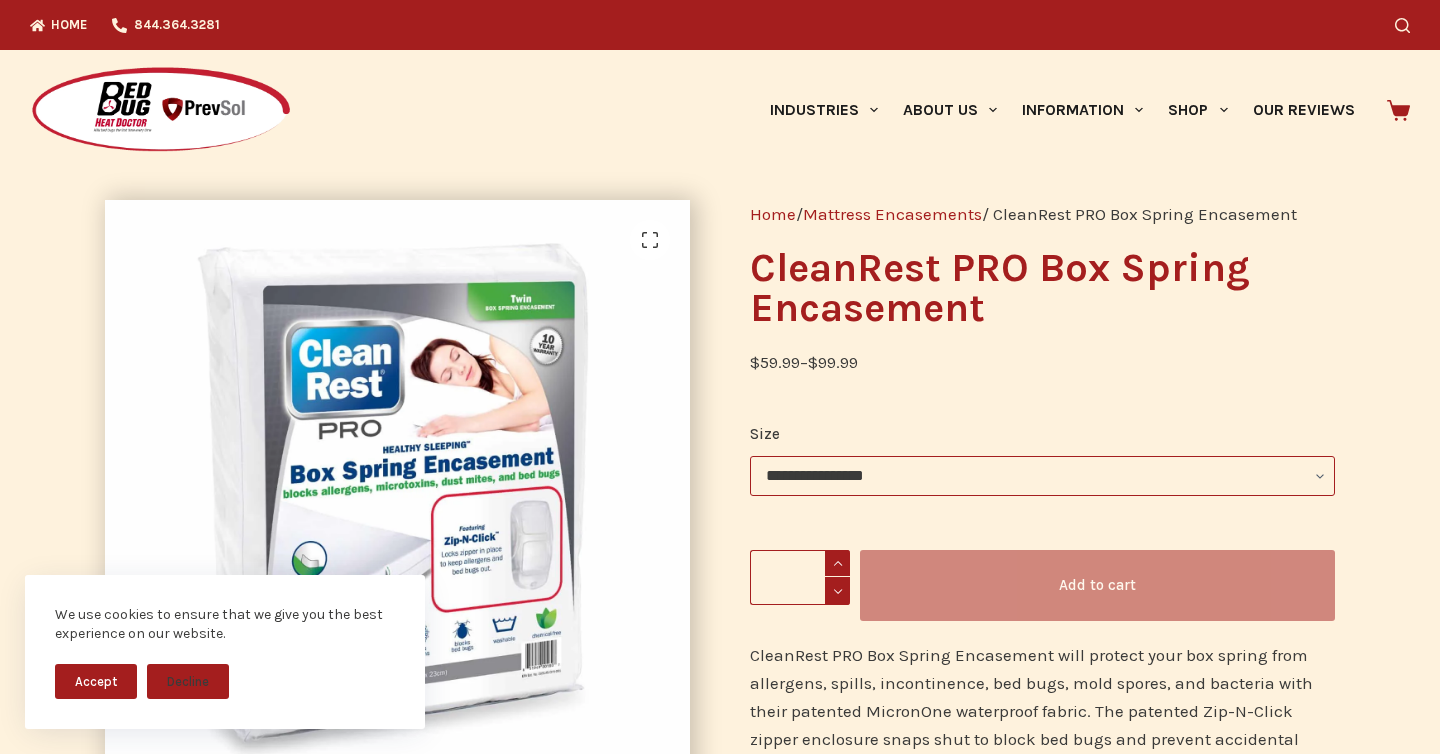 click on "**********" 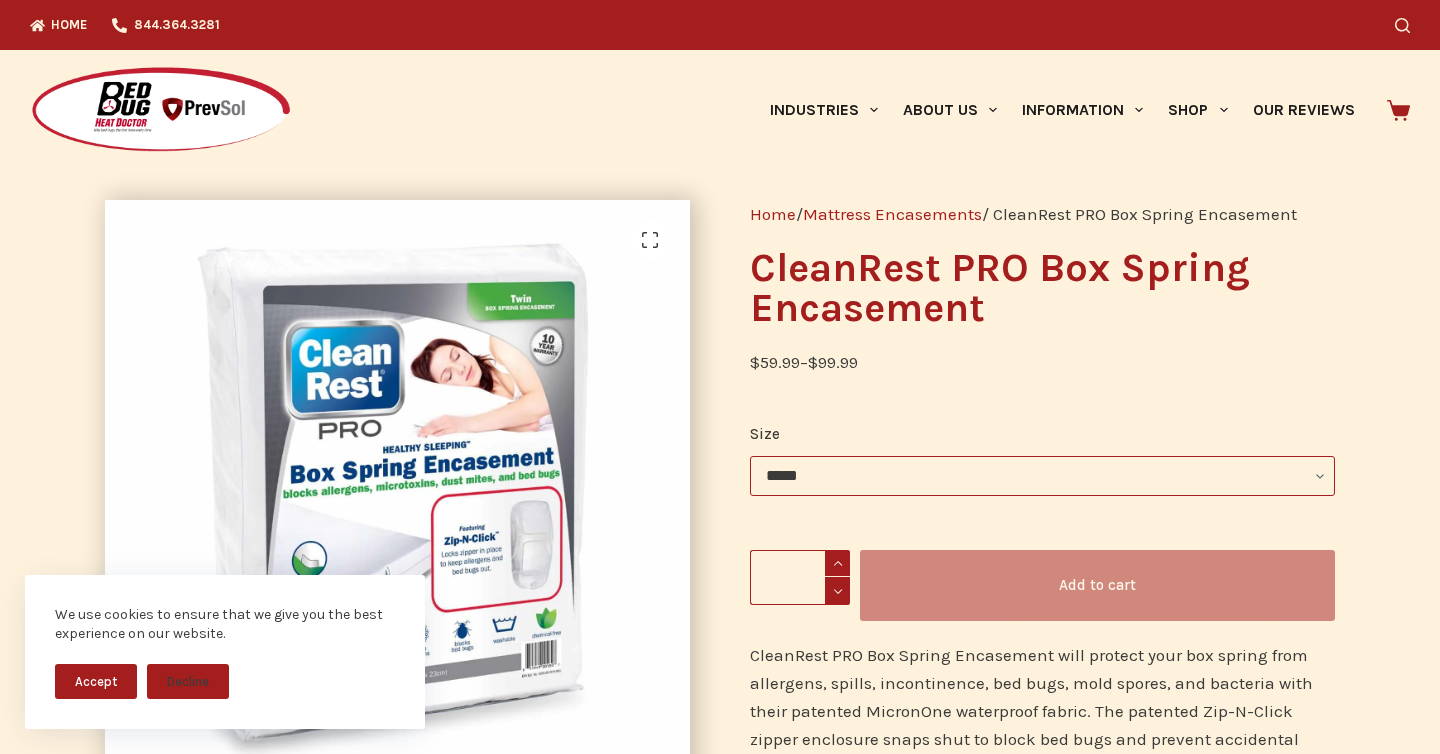 select on "*****" 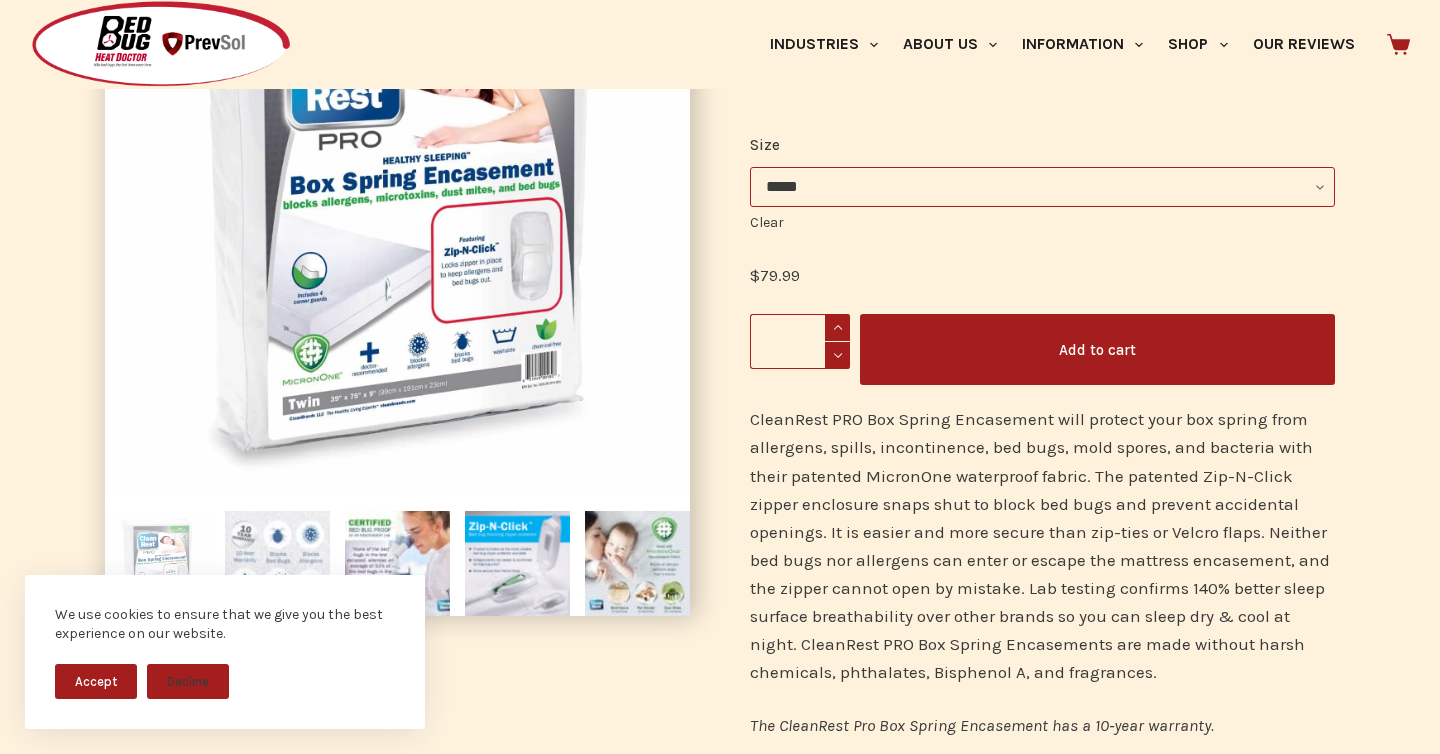 scroll, scrollTop: 287, scrollLeft: 0, axis: vertical 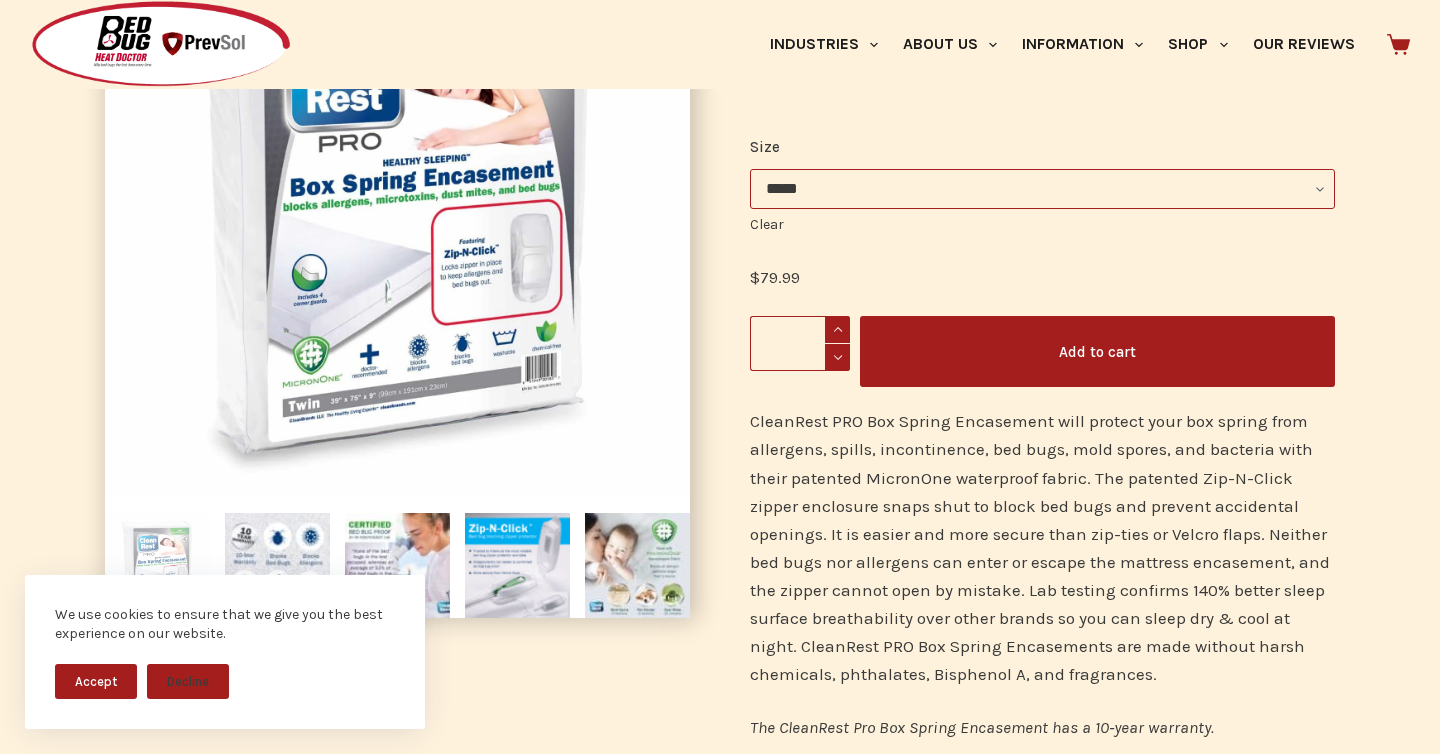 click on "Accept" at bounding box center (96, 681) 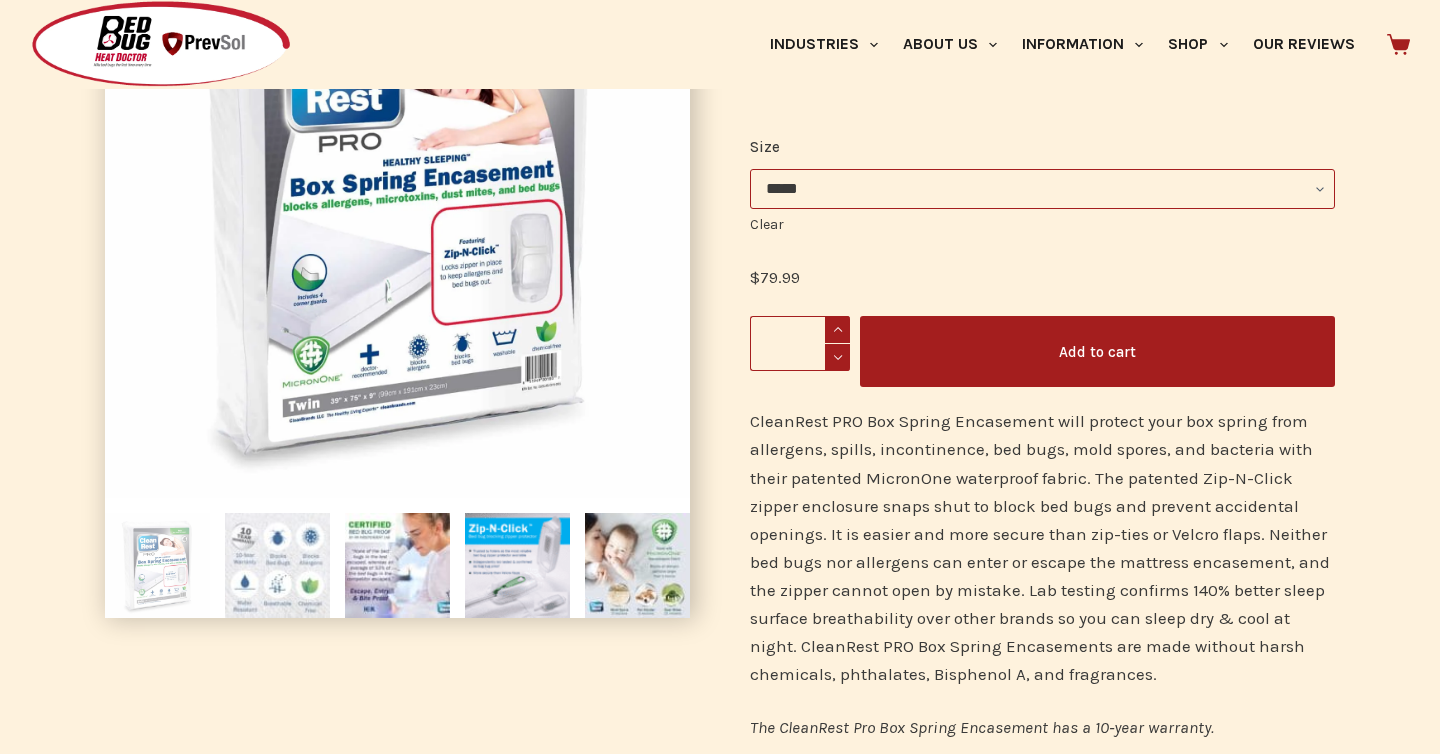 click at bounding box center (277, 565) 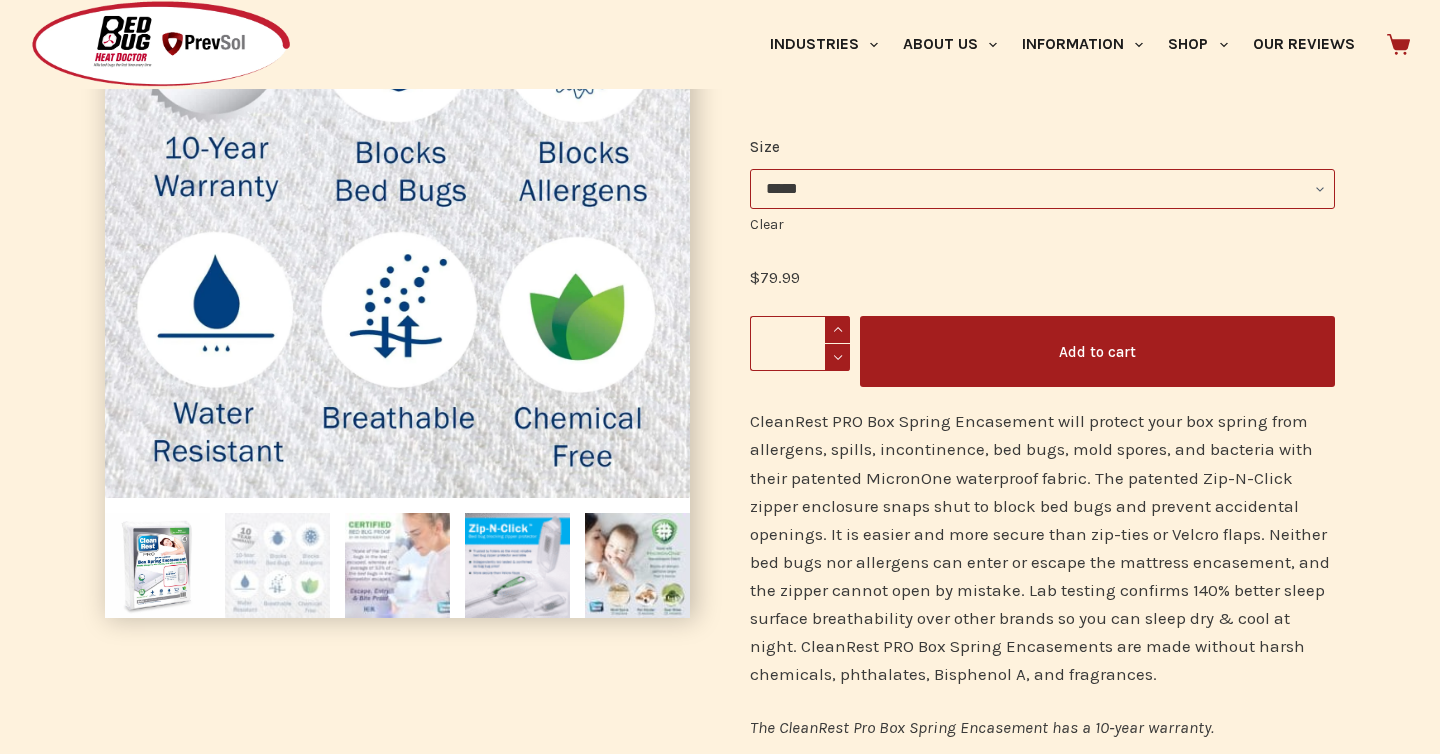 click at bounding box center (397, 565) 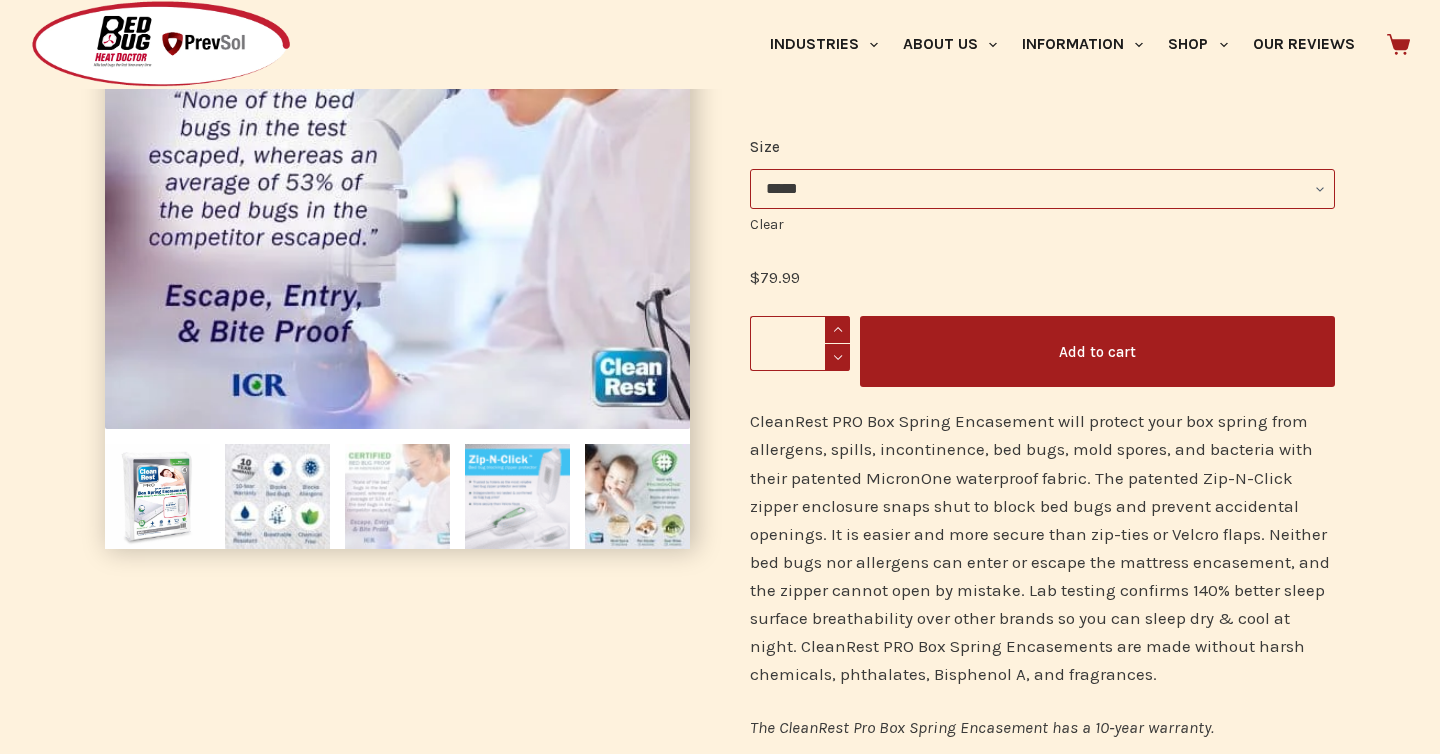 click at bounding box center (517, 496) 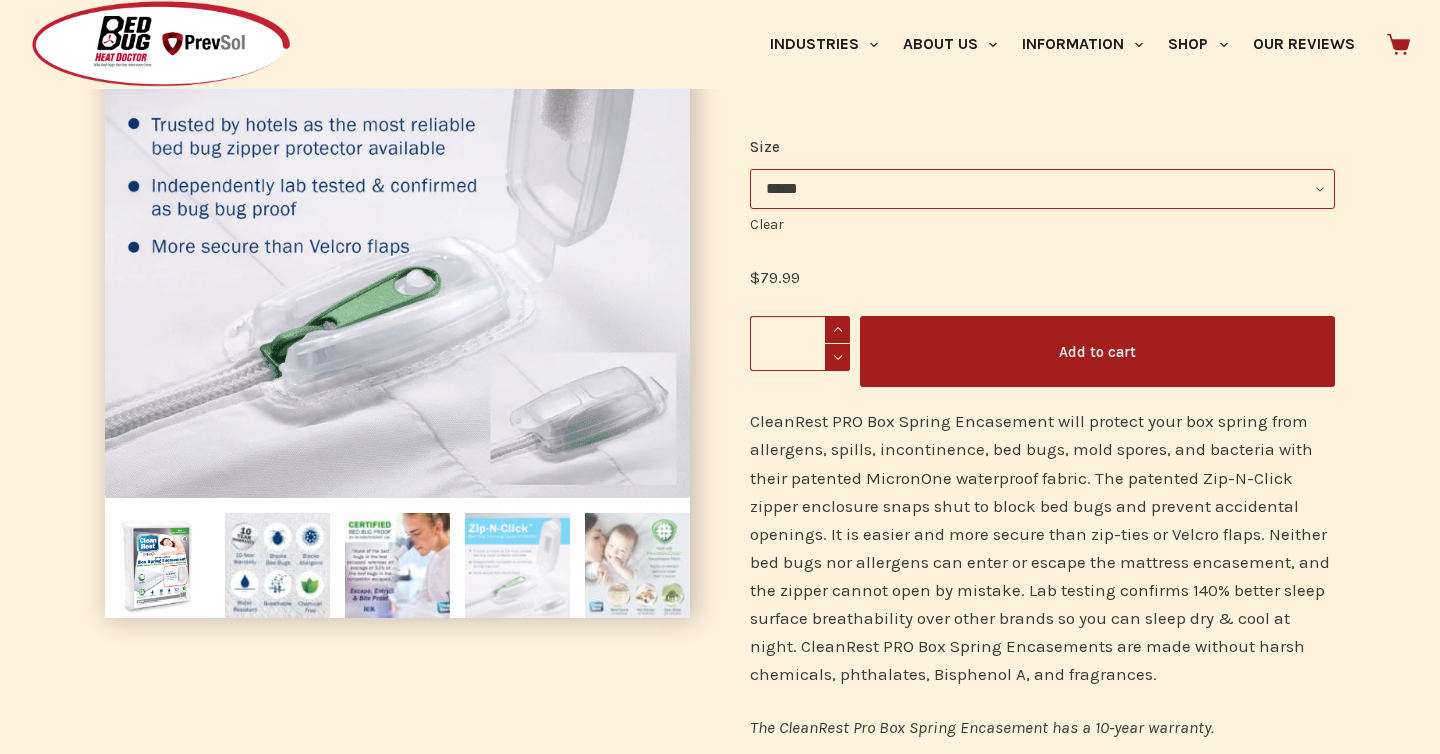 click at bounding box center [637, 565] 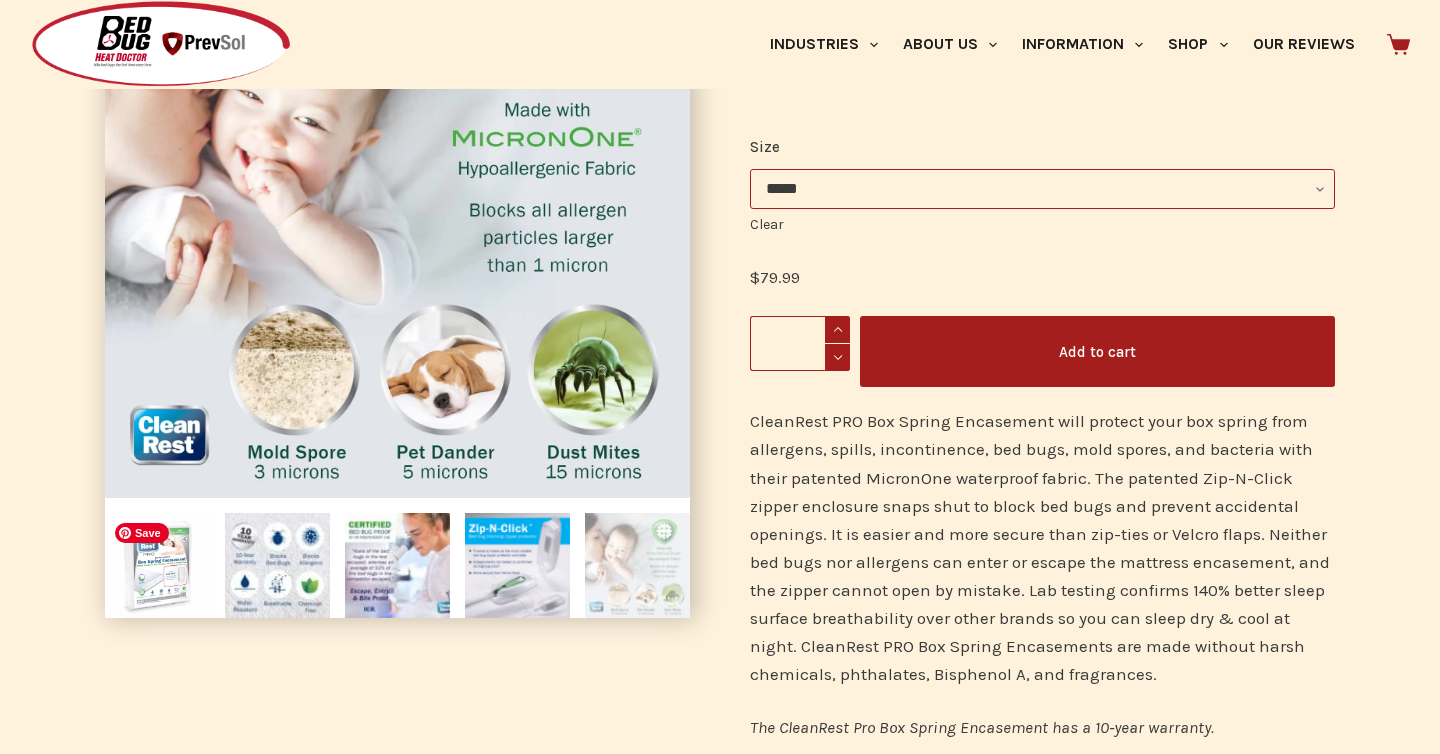 click at bounding box center (157, 565) 